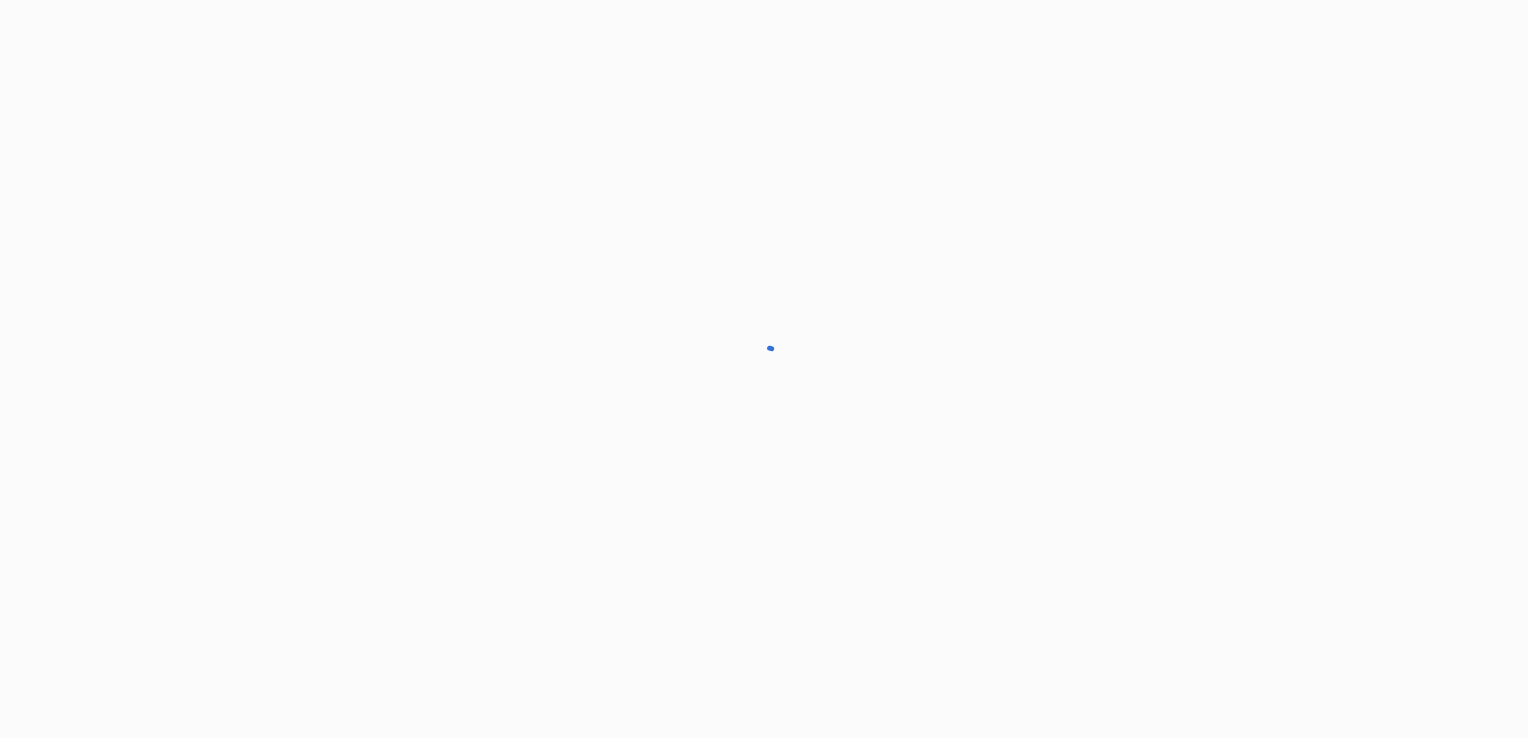 scroll, scrollTop: 0, scrollLeft: 0, axis: both 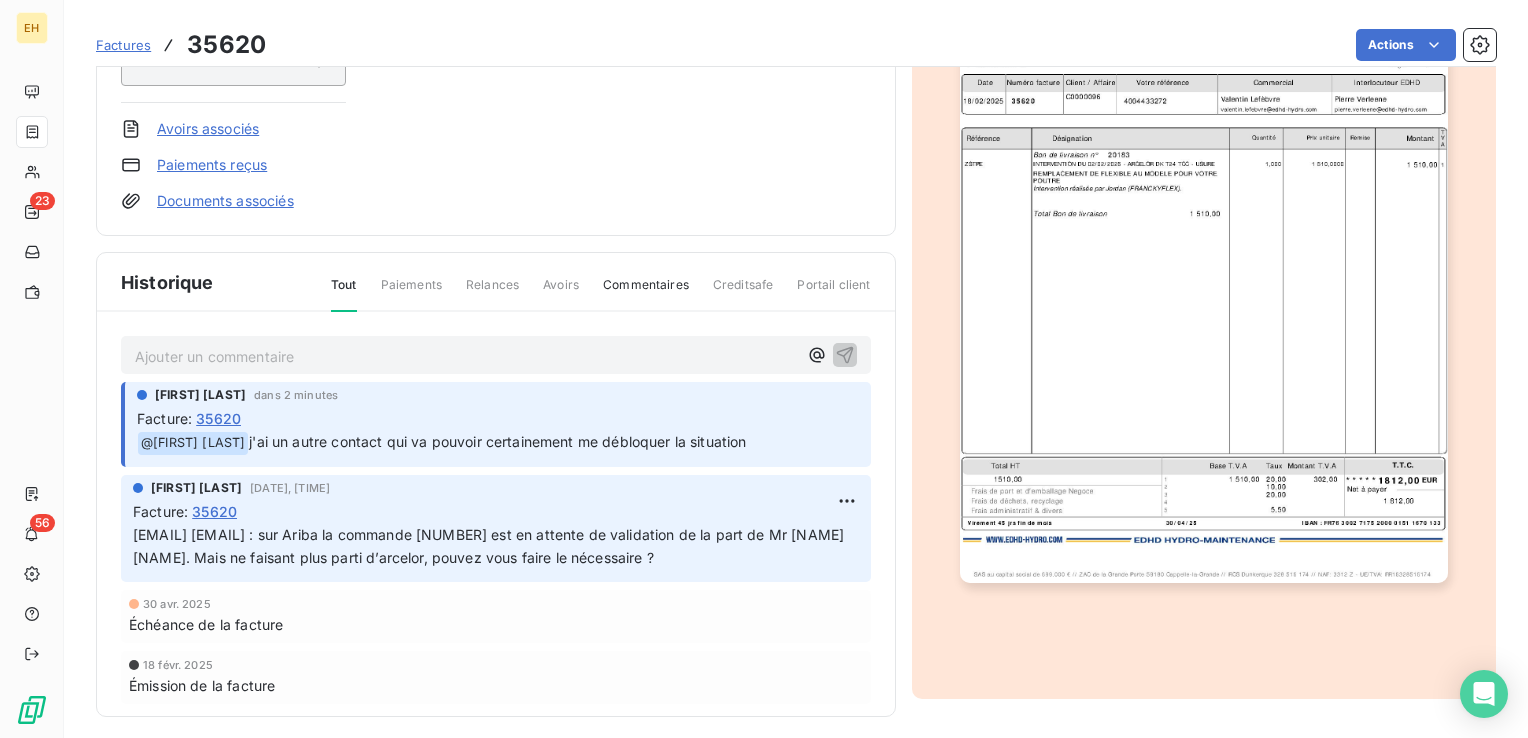 click on "valentin lefebvre dans 2 minutes Facture  : 35620 ﻿ @ NATHALIE LAPORTE j'ai un autre contact qui va pouvoir certainement me débloquer la situation" at bounding box center (498, 420) 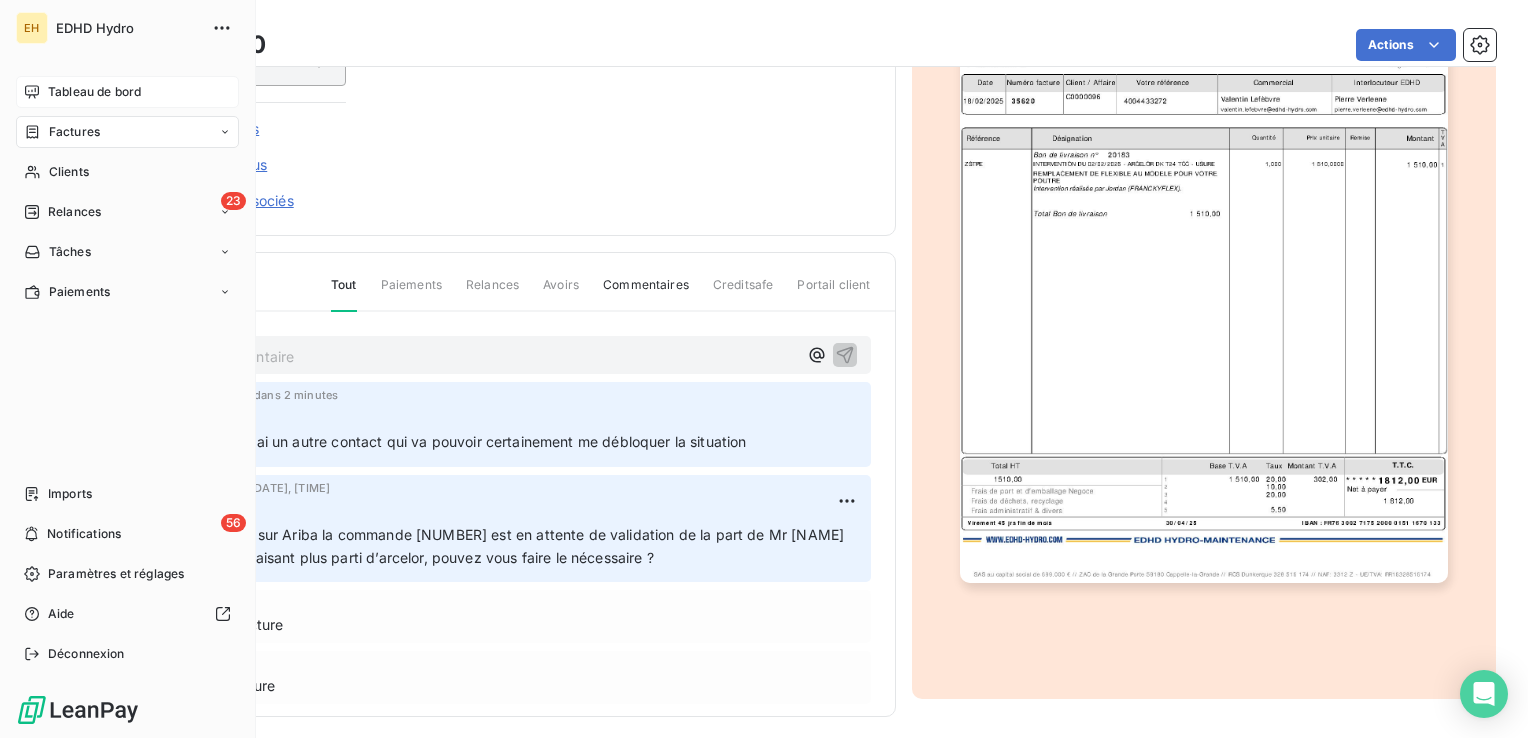 click on "Tableau de bord" at bounding box center [94, 92] 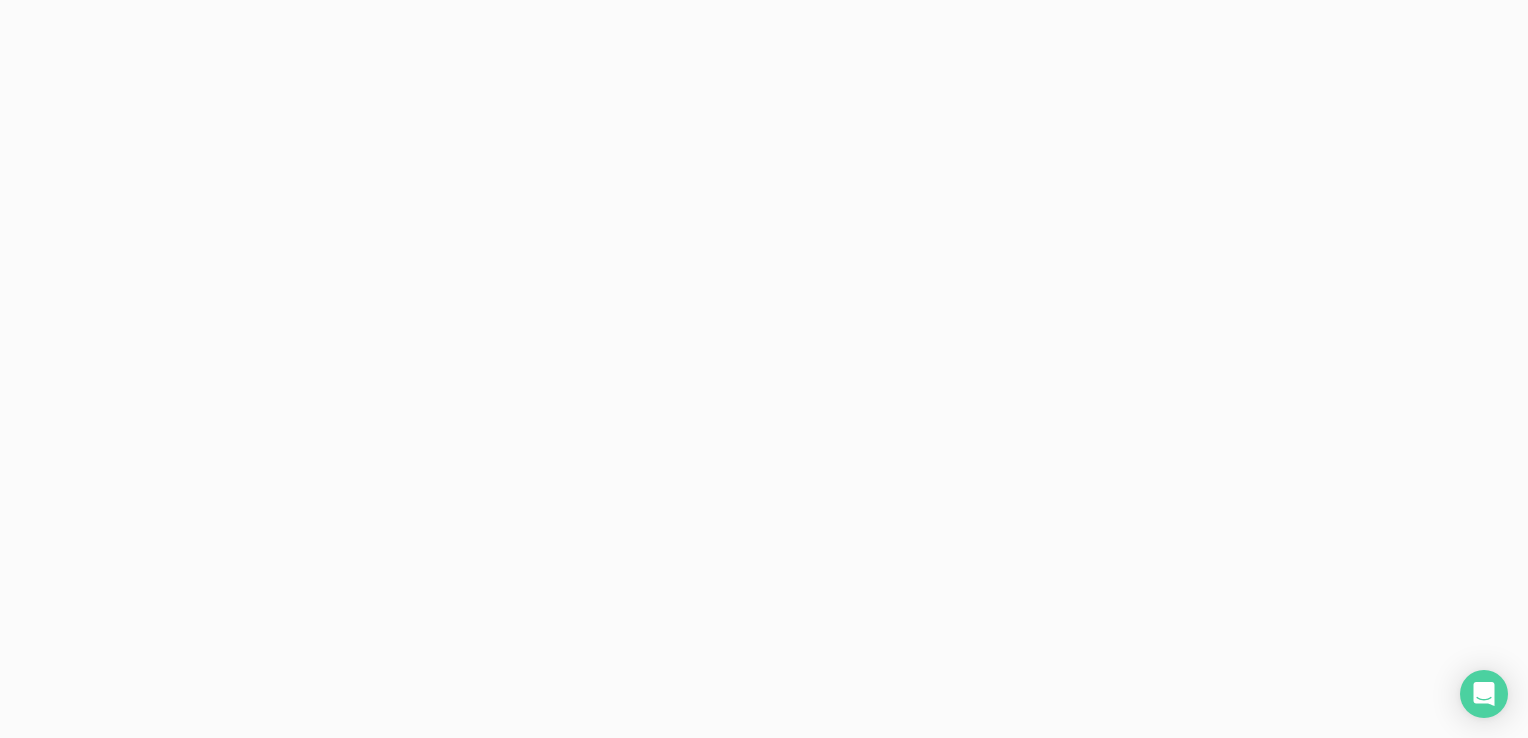 scroll, scrollTop: 0, scrollLeft: 0, axis: both 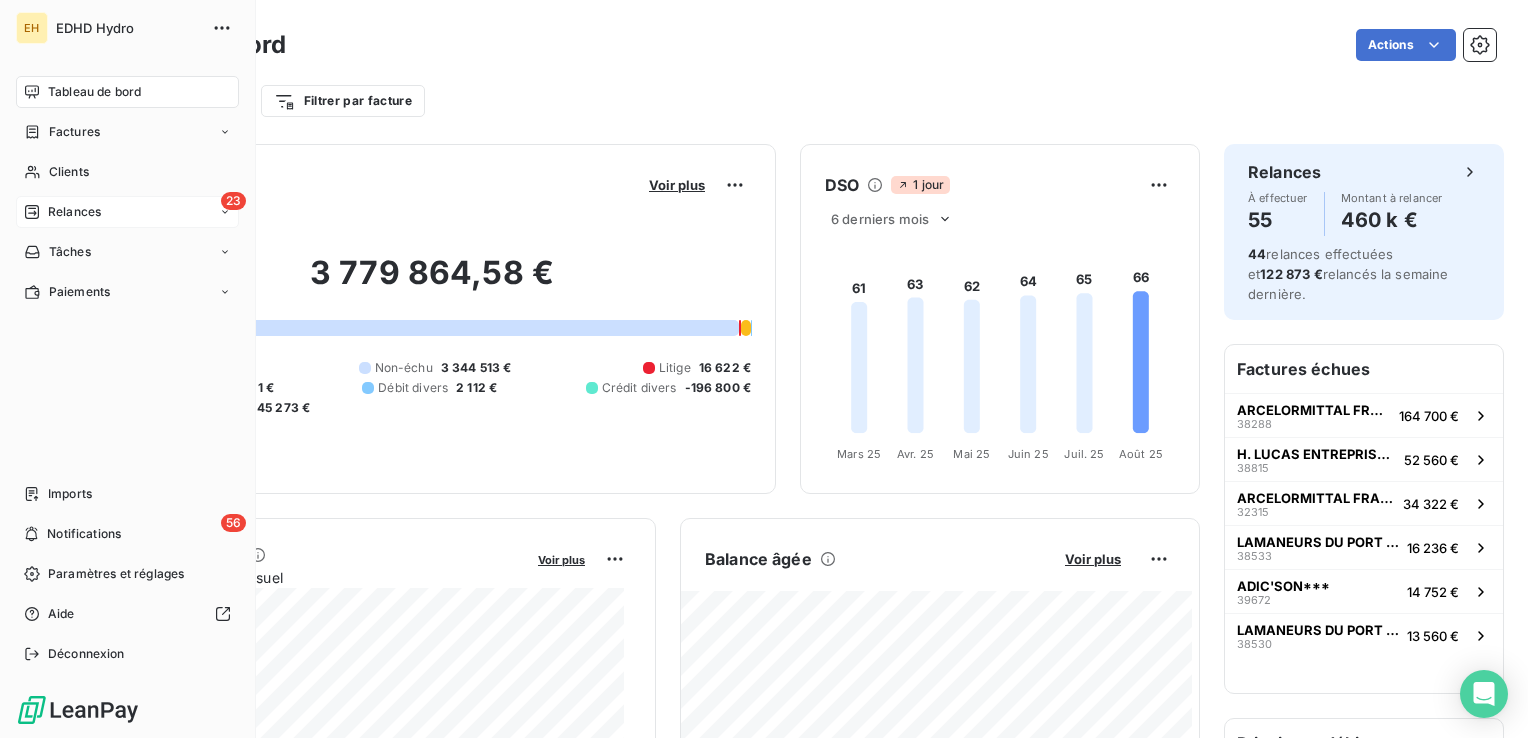 click on "Relances" at bounding box center (74, 212) 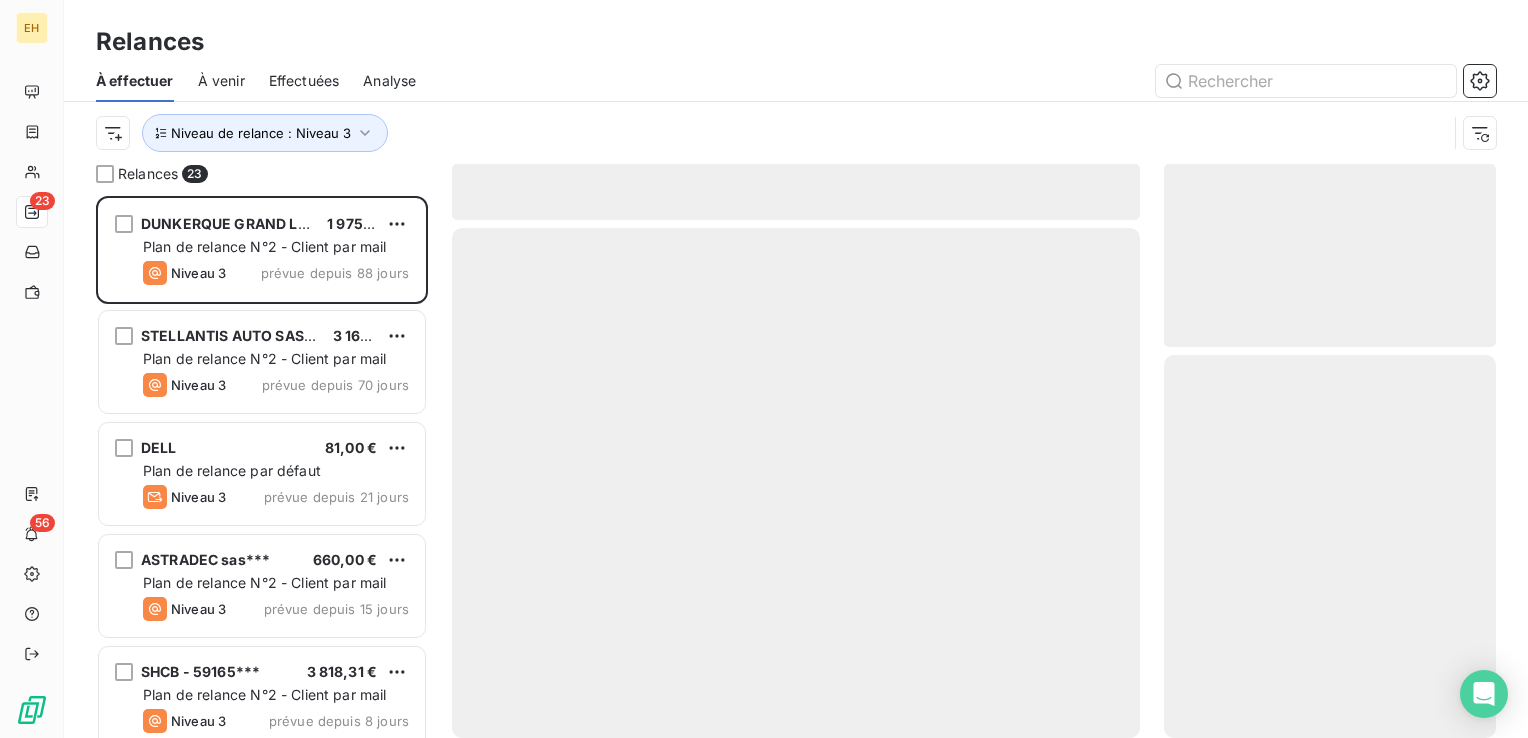scroll, scrollTop: 16, scrollLeft: 16, axis: both 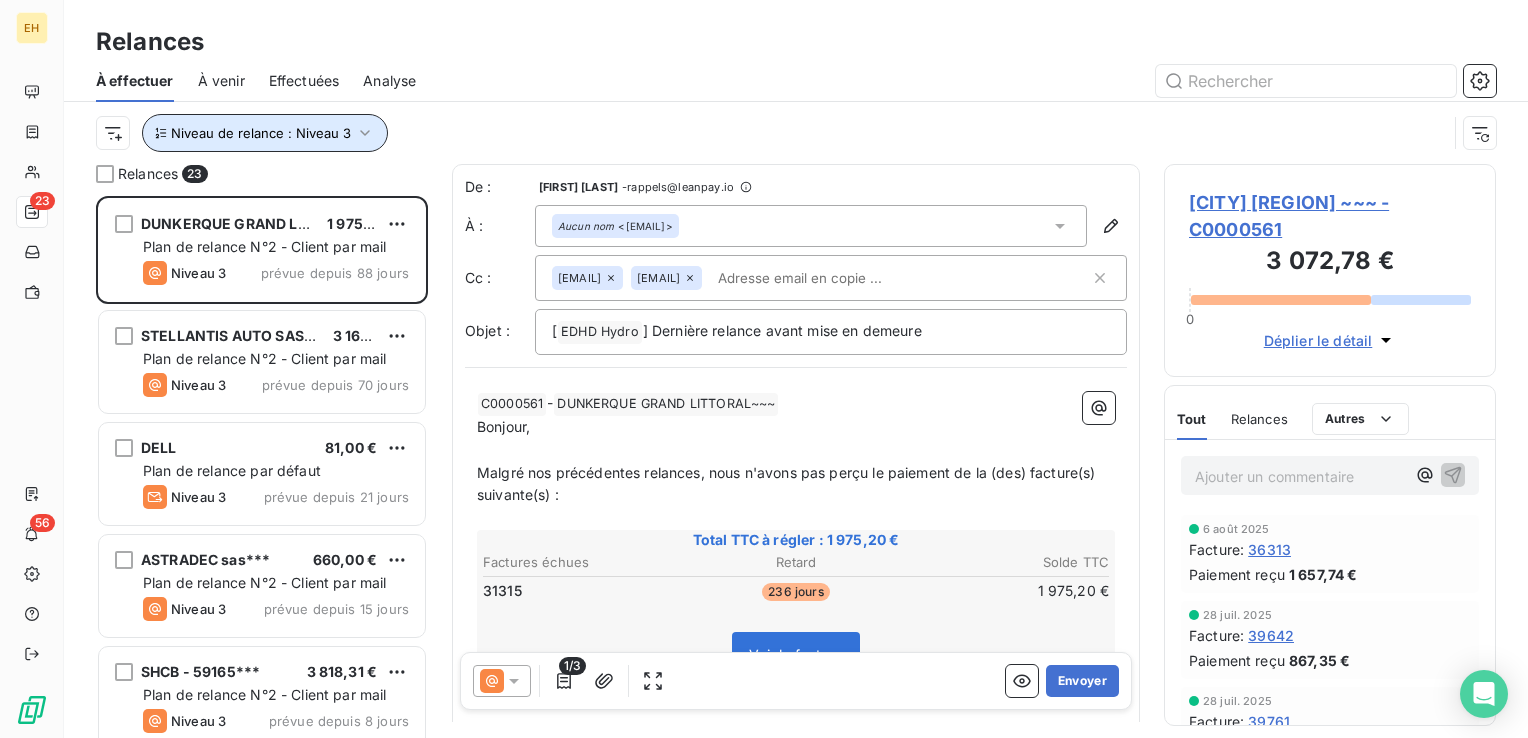 click 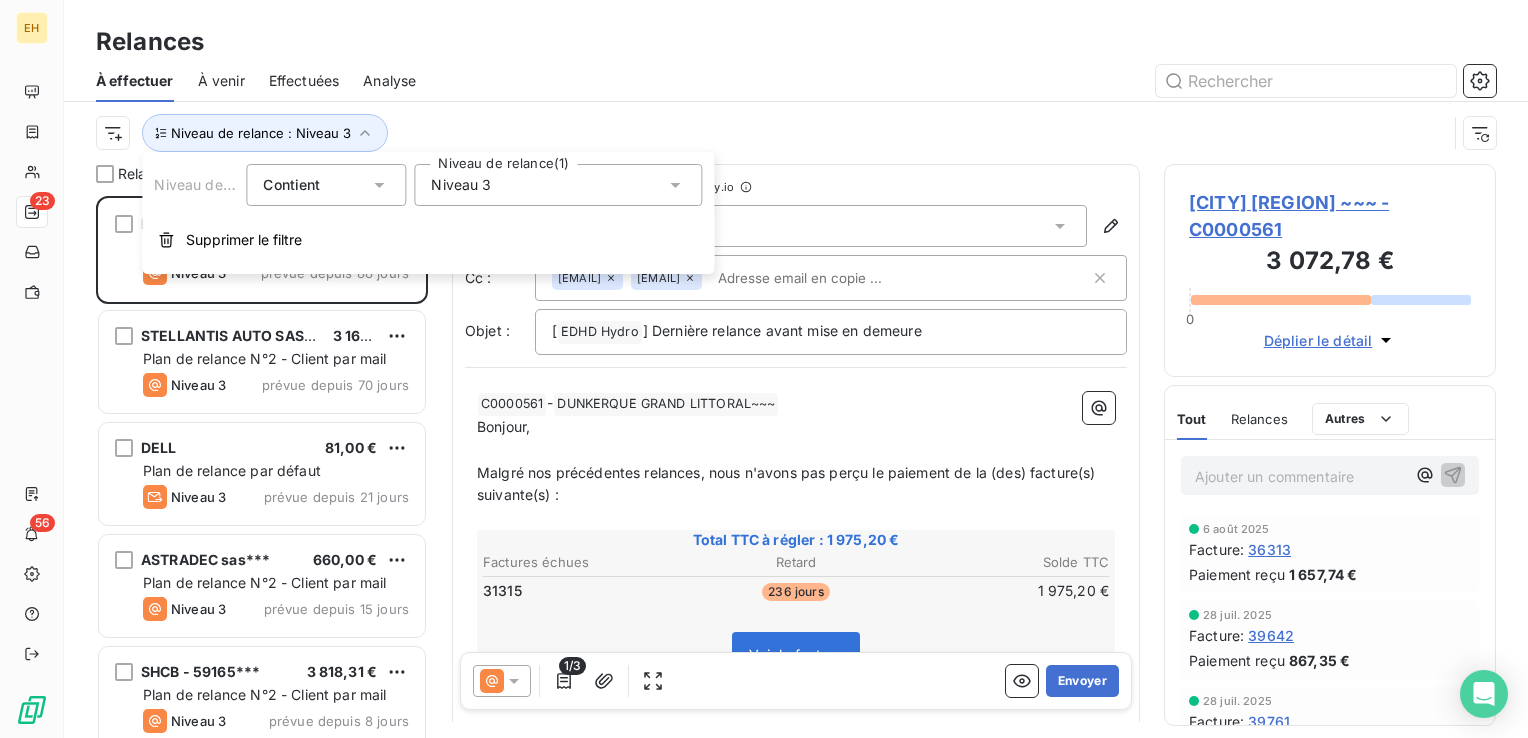 click on "Niveau 3" at bounding box center (461, 185) 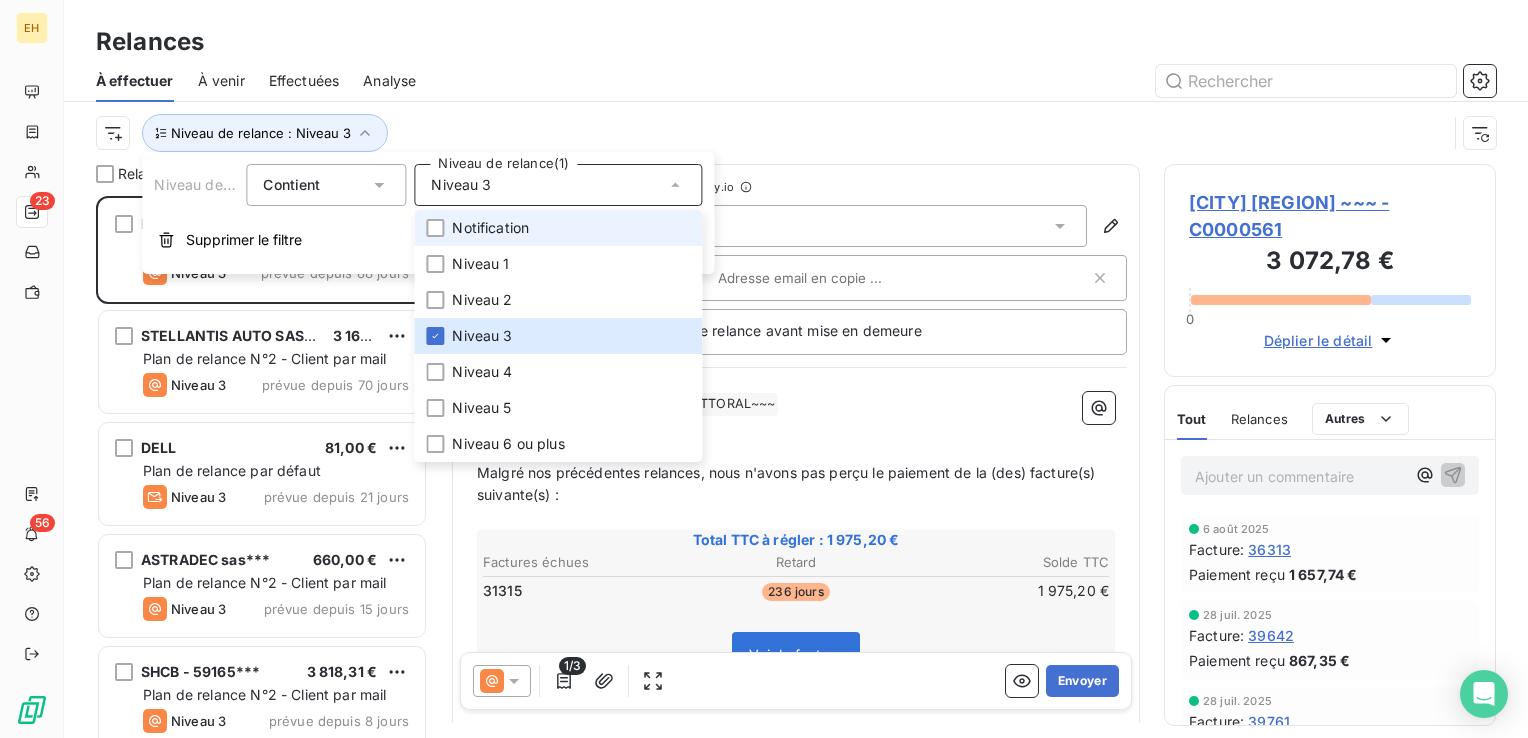 click on "Notification" at bounding box center [558, 228] 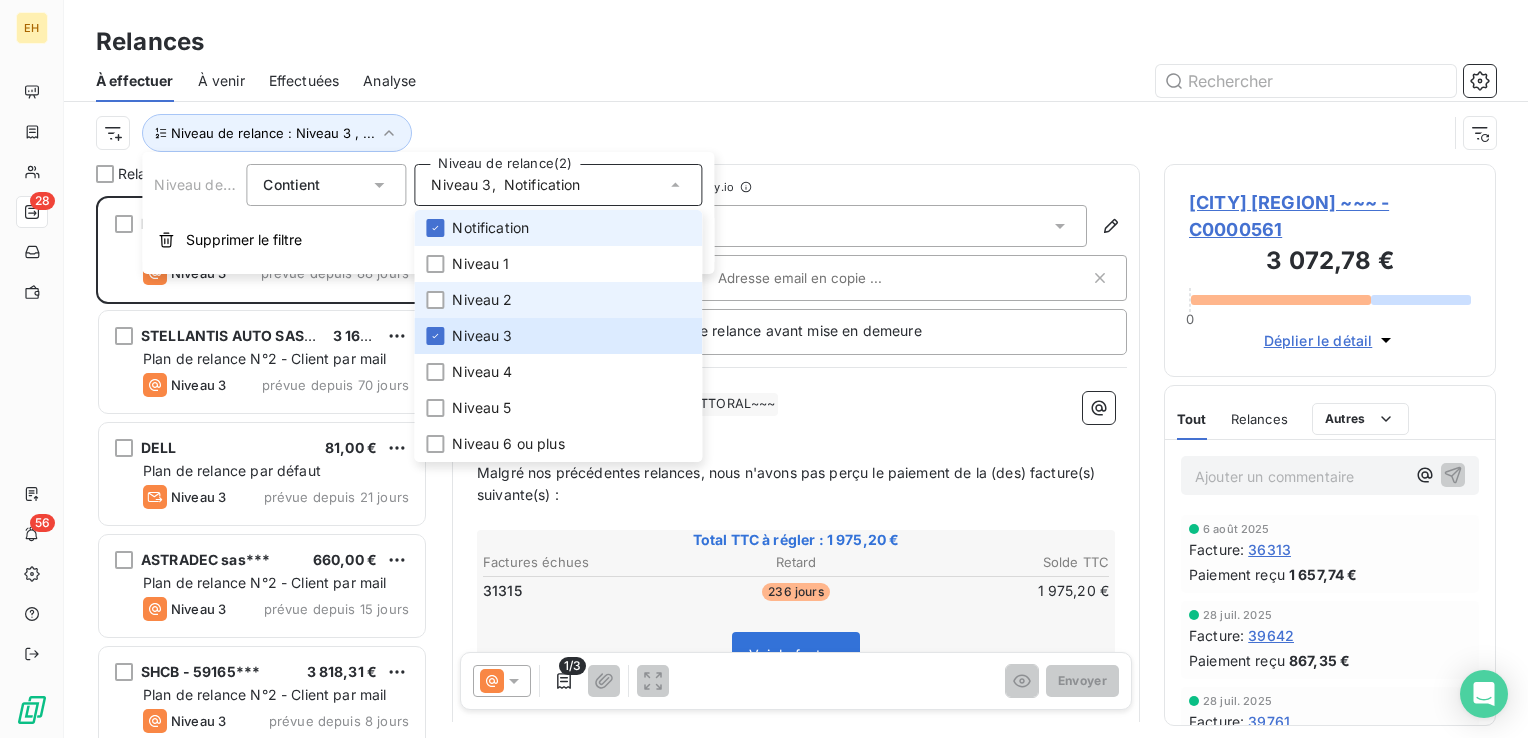 scroll, scrollTop: 16, scrollLeft: 16, axis: both 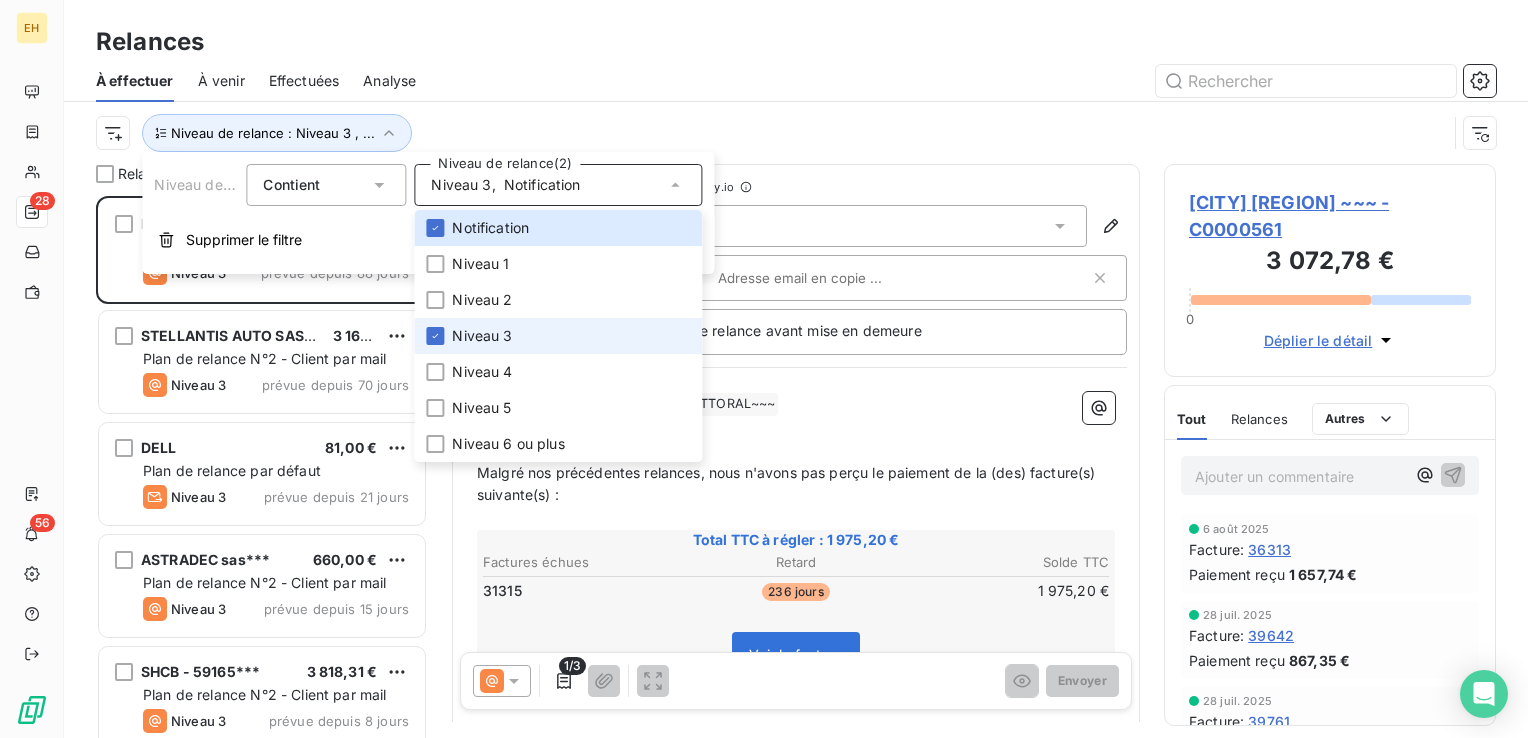 click on "Niveau 3" at bounding box center [482, 336] 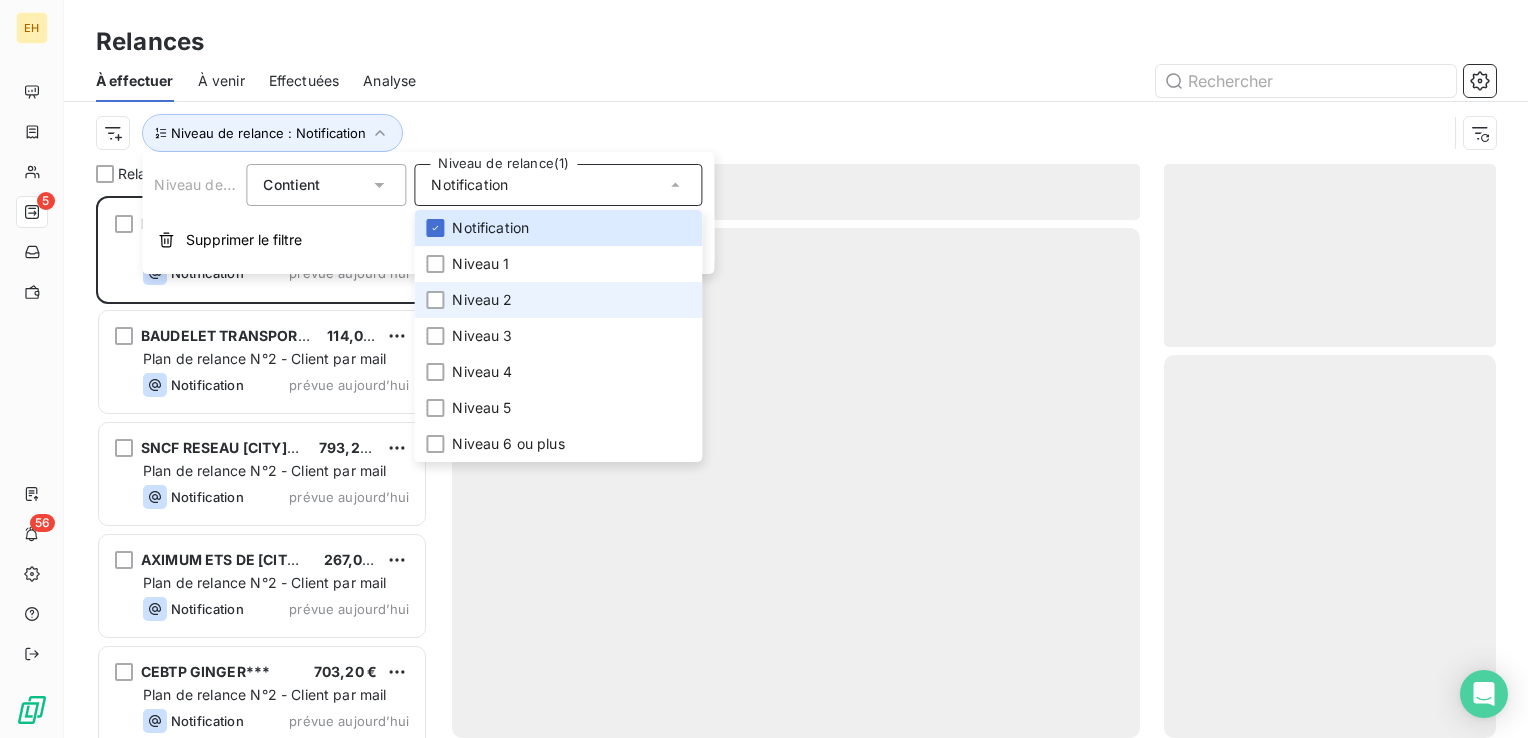 scroll, scrollTop: 16, scrollLeft: 16, axis: both 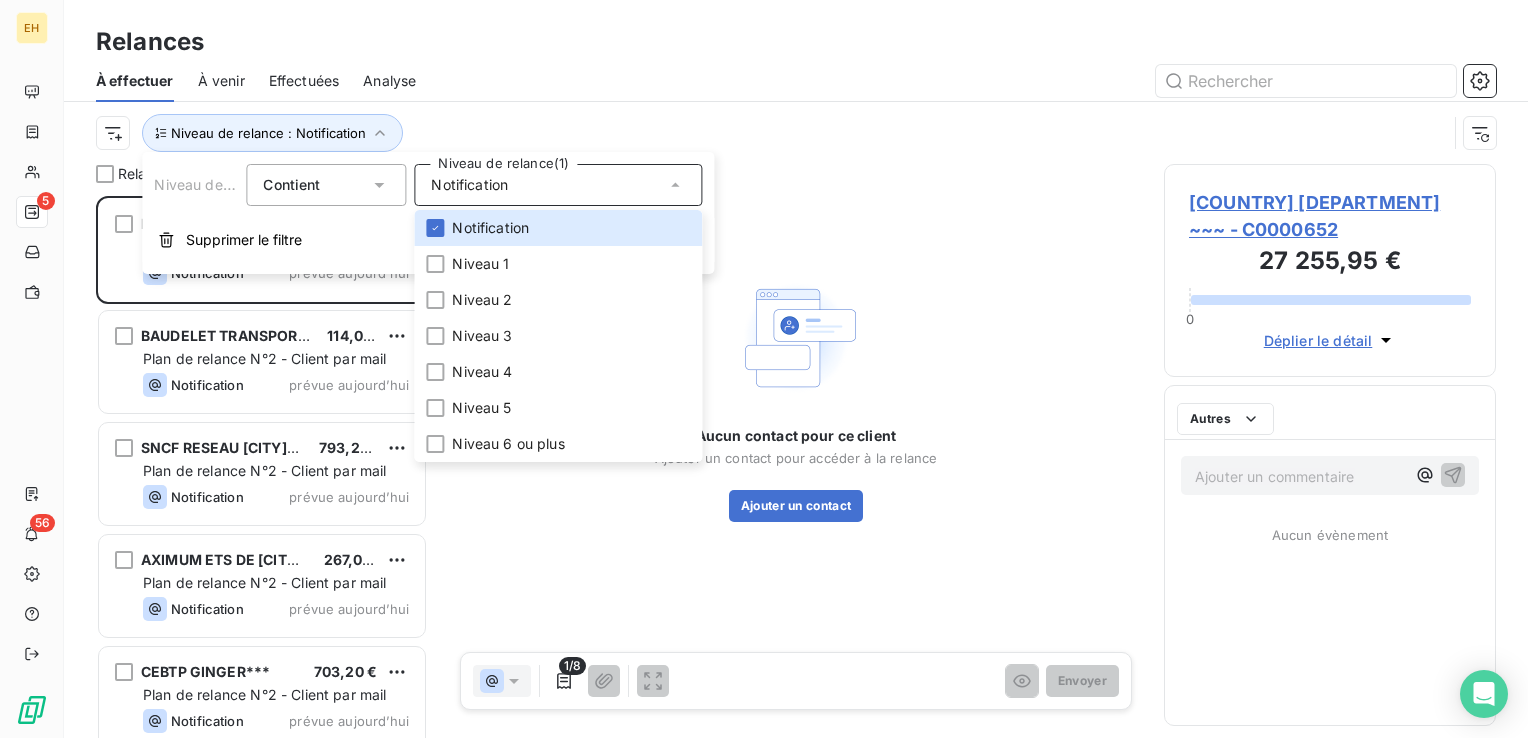 click on "Niveau de relance  : Notification" at bounding box center (796, 133) 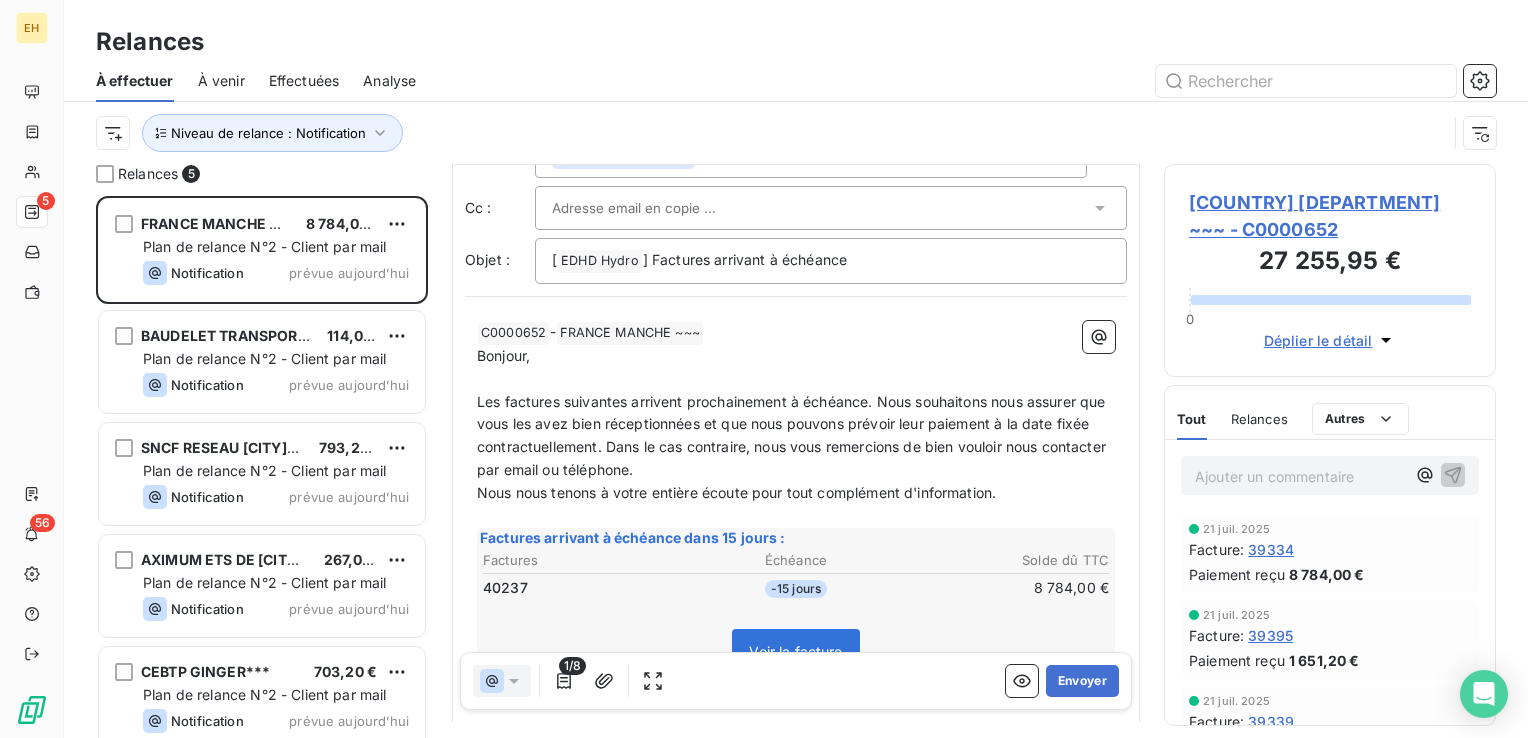 scroll, scrollTop: 200, scrollLeft: 0, axis: vertical 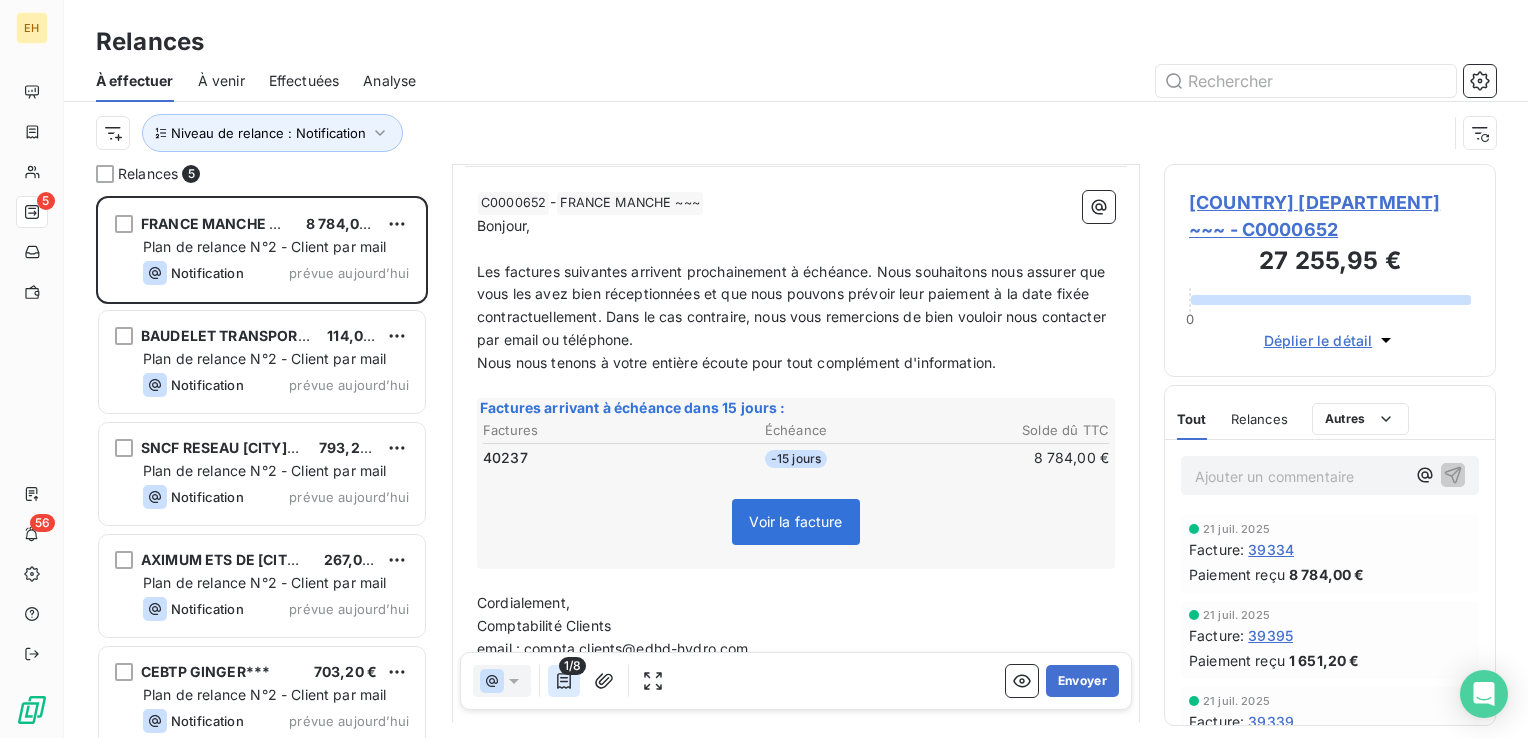 click 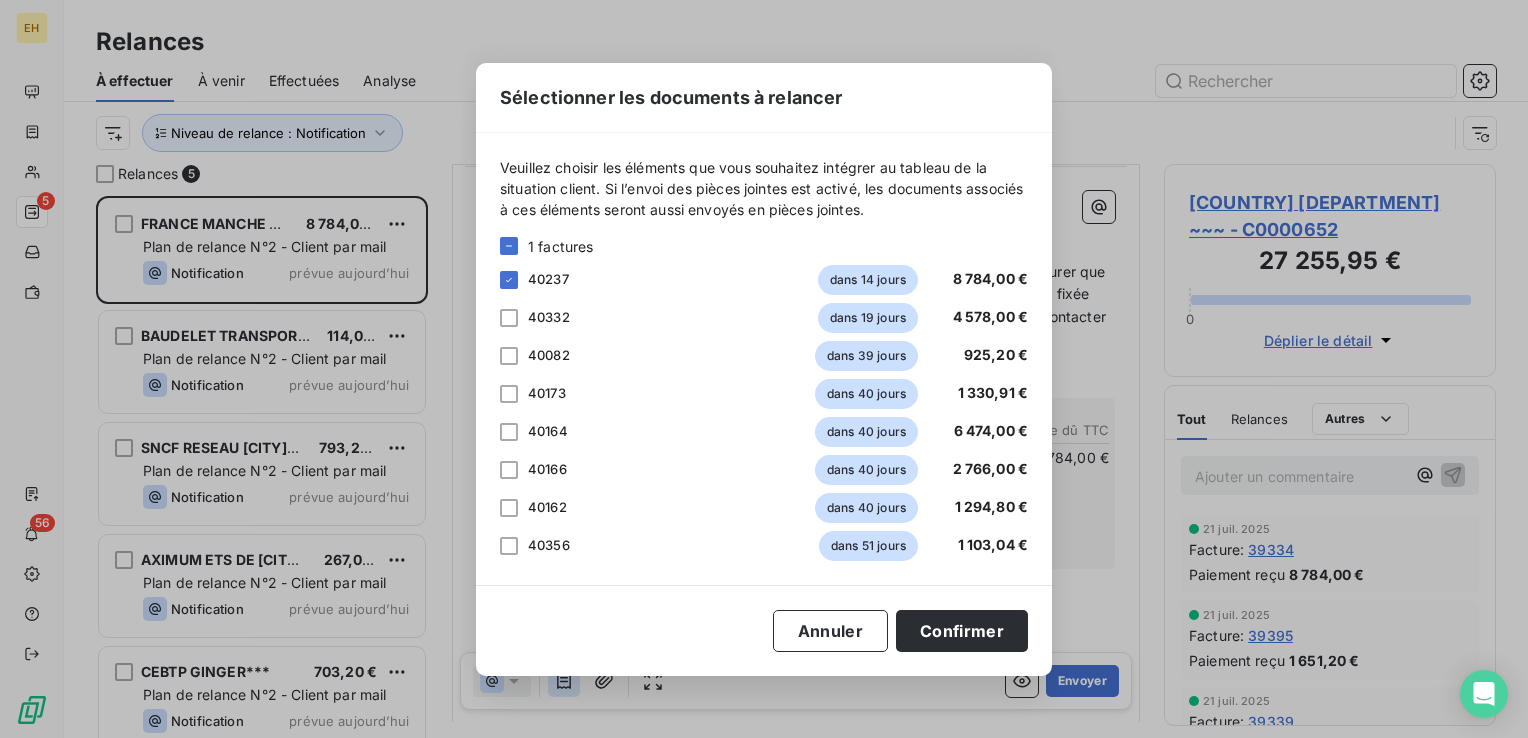click on "Sélectionner les documents à relancer Veuillez choisir les éléments que vous souhaitez intégrer au tableau de la situation client. Si l’envoi des pièces jointes est activé, les documents associés à ces éléments seront aussi envoyés en pièces jointes. 1 factures 40237 dans 14 jours   8 784,00 € 40332 dans 19 jours   4 578,00 € 40082 dans 39 jours   925,20 € 40173 dans 40 jours   1 330,91 € 40164 dans 40 jours   6 474,00 € 40166 dans 40 jours   2 766,00 € 40162 dans 40 jours   1 294,80 € 40356 dans 51 jours   1 103,04 € Annuler Confirmer" at bounding box center [764, 369] 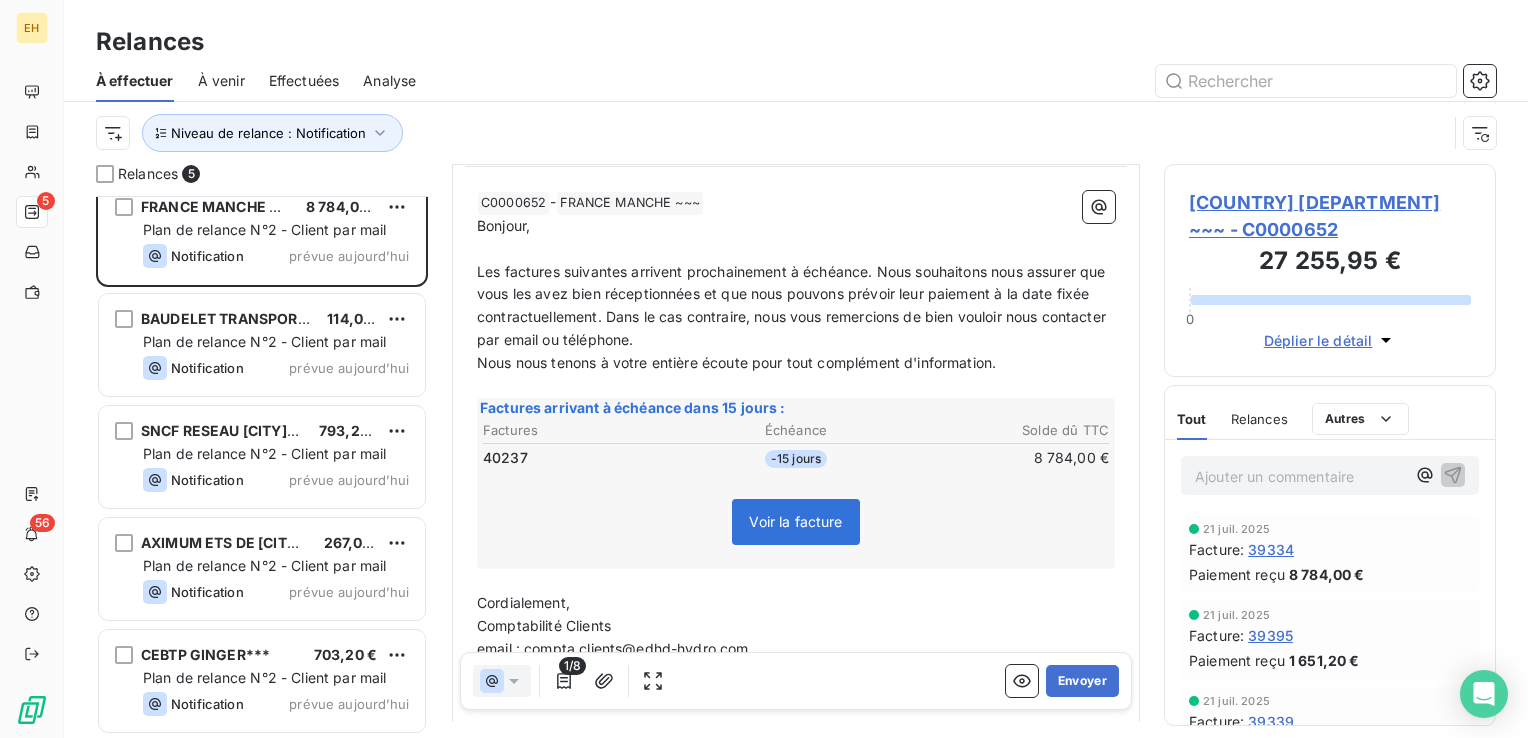 scroll, scrollTop: 0, scrollLeft: 0, axis: both 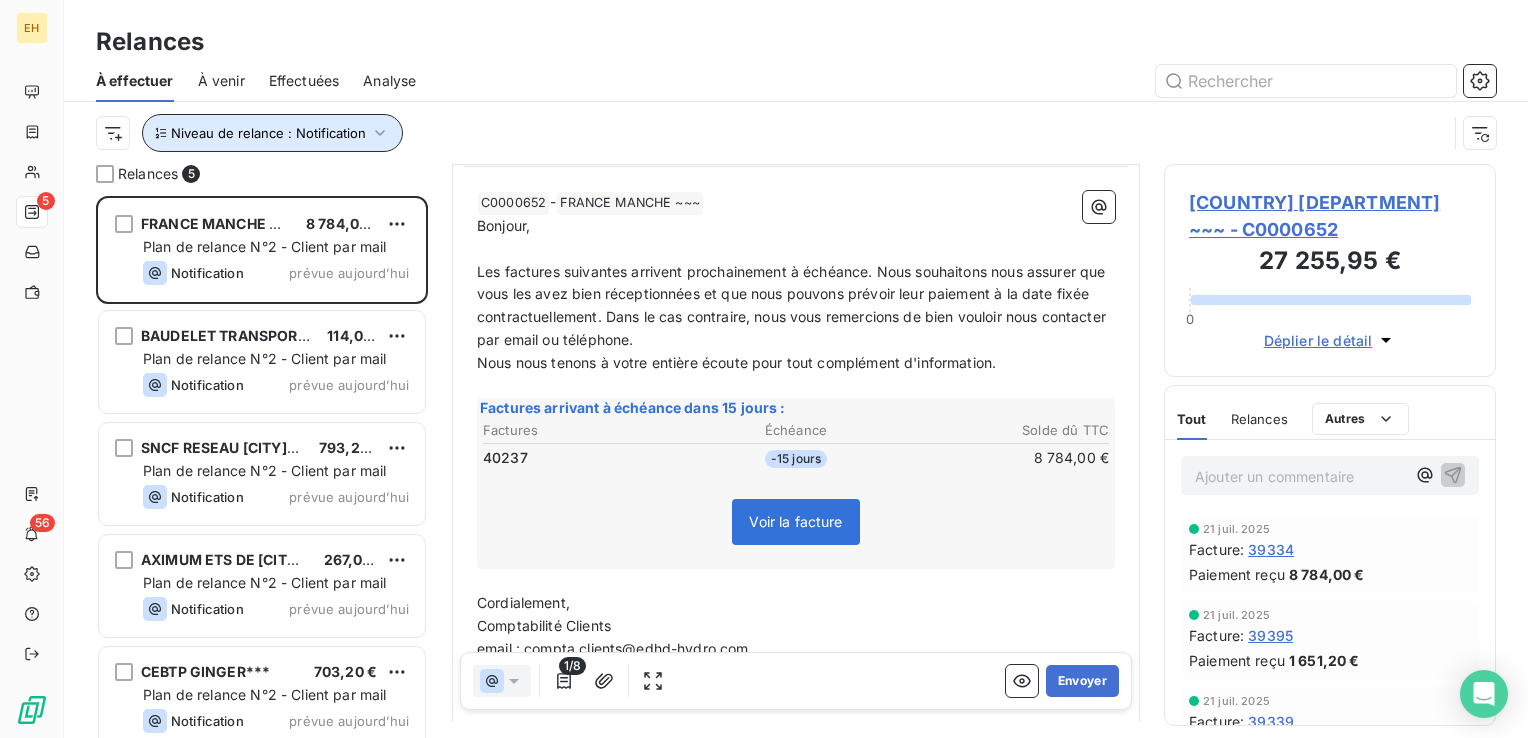 click 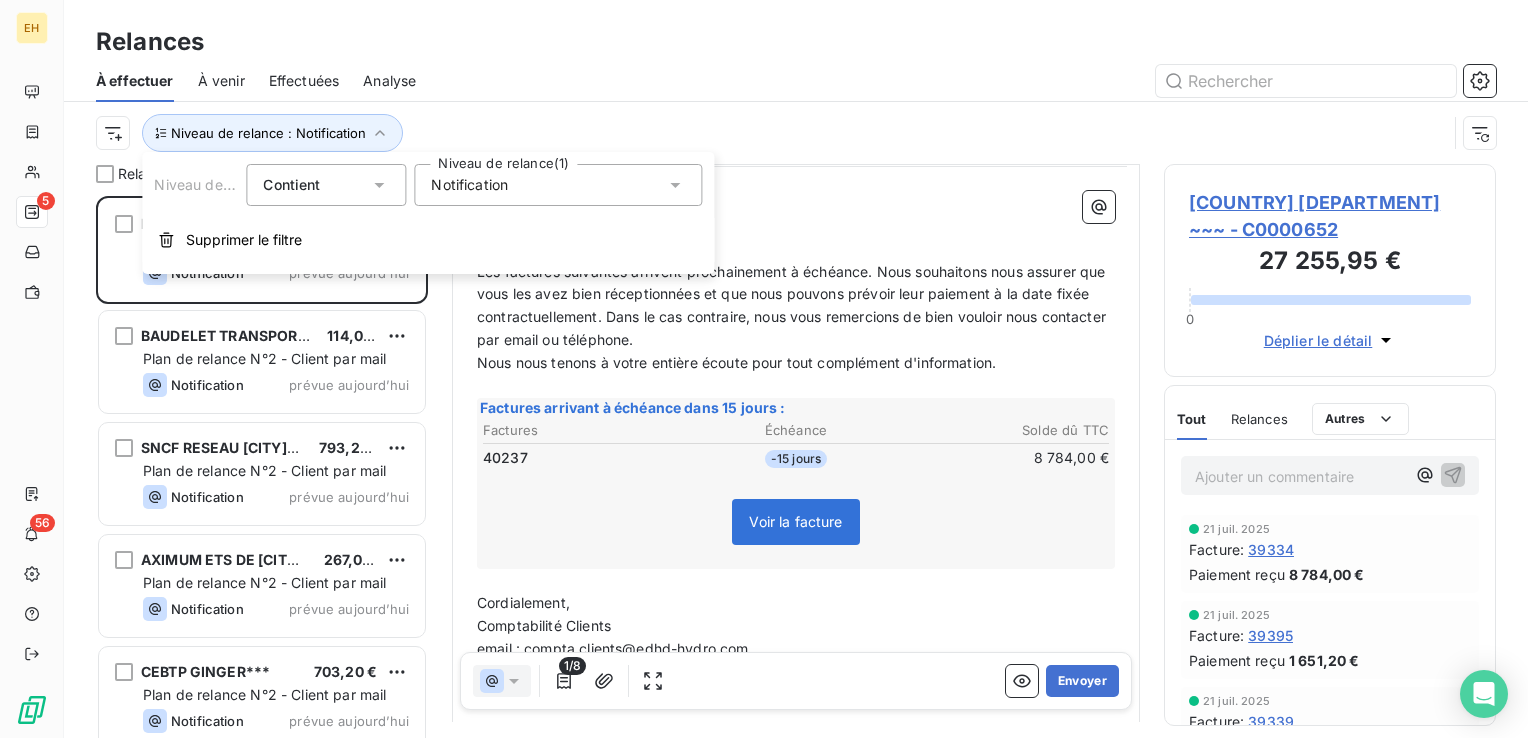 click on "Notification" at bounding box center [469, 185] 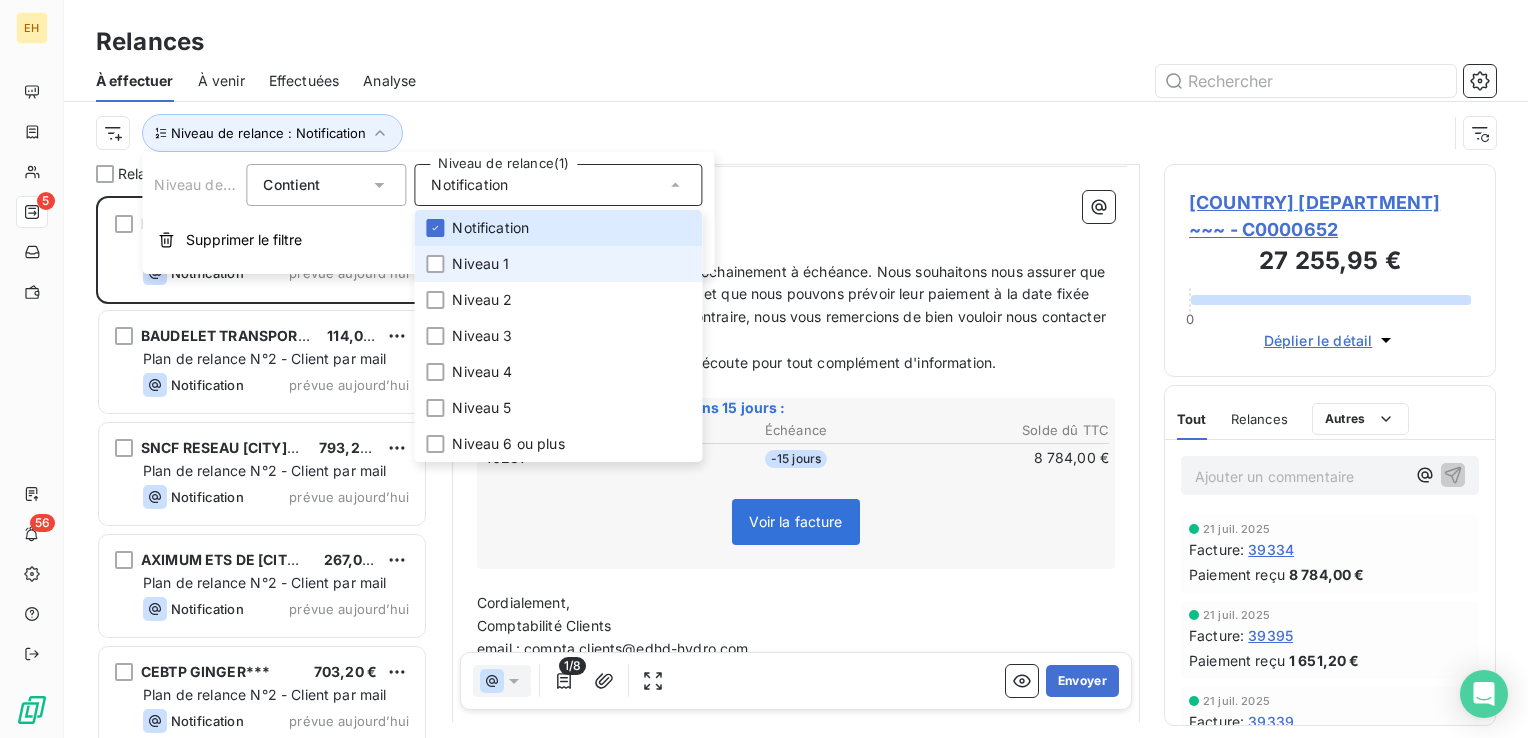 click on "Niveau 1" at bounding box center [480, 264] 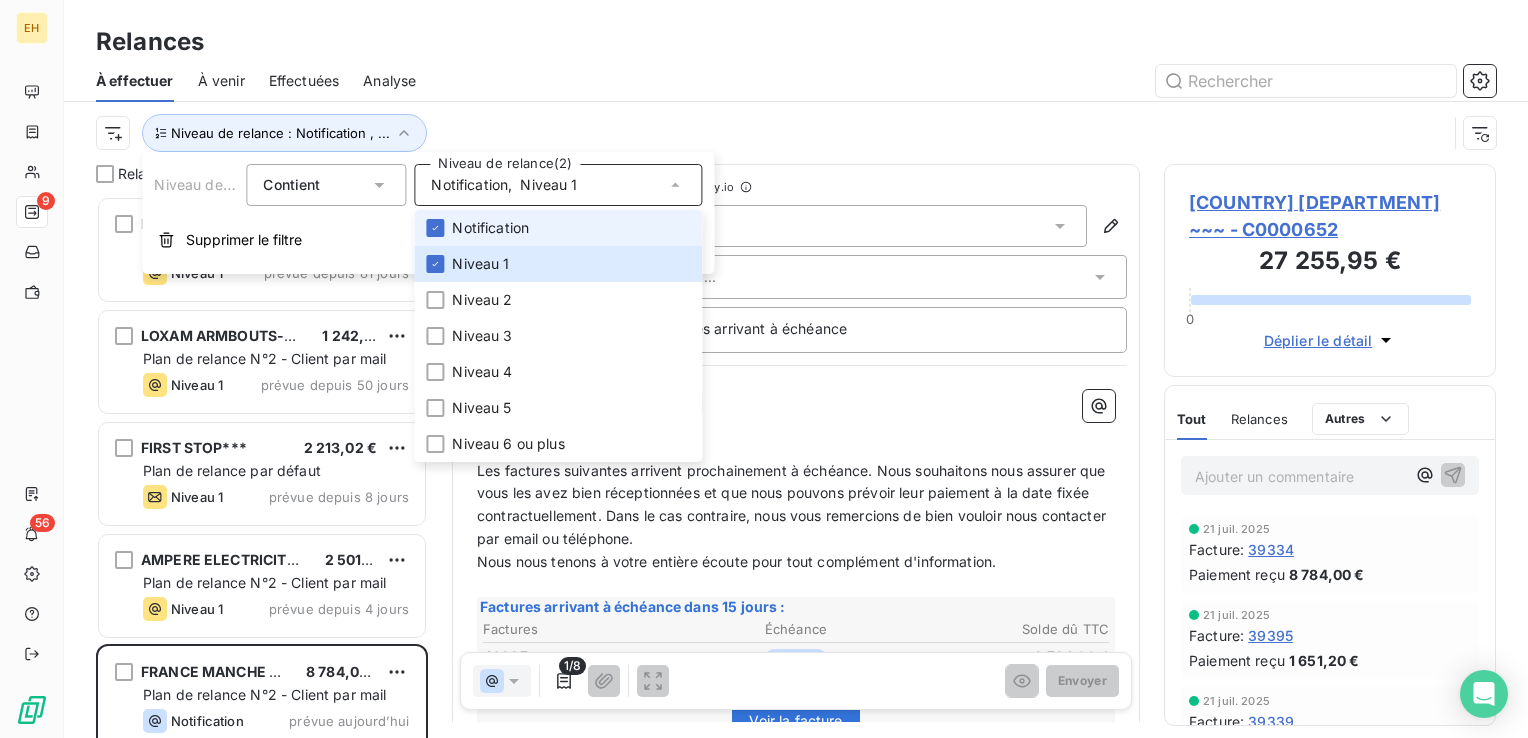 scroll, scrollTop: 16, scrollLeft: 16, axis: both 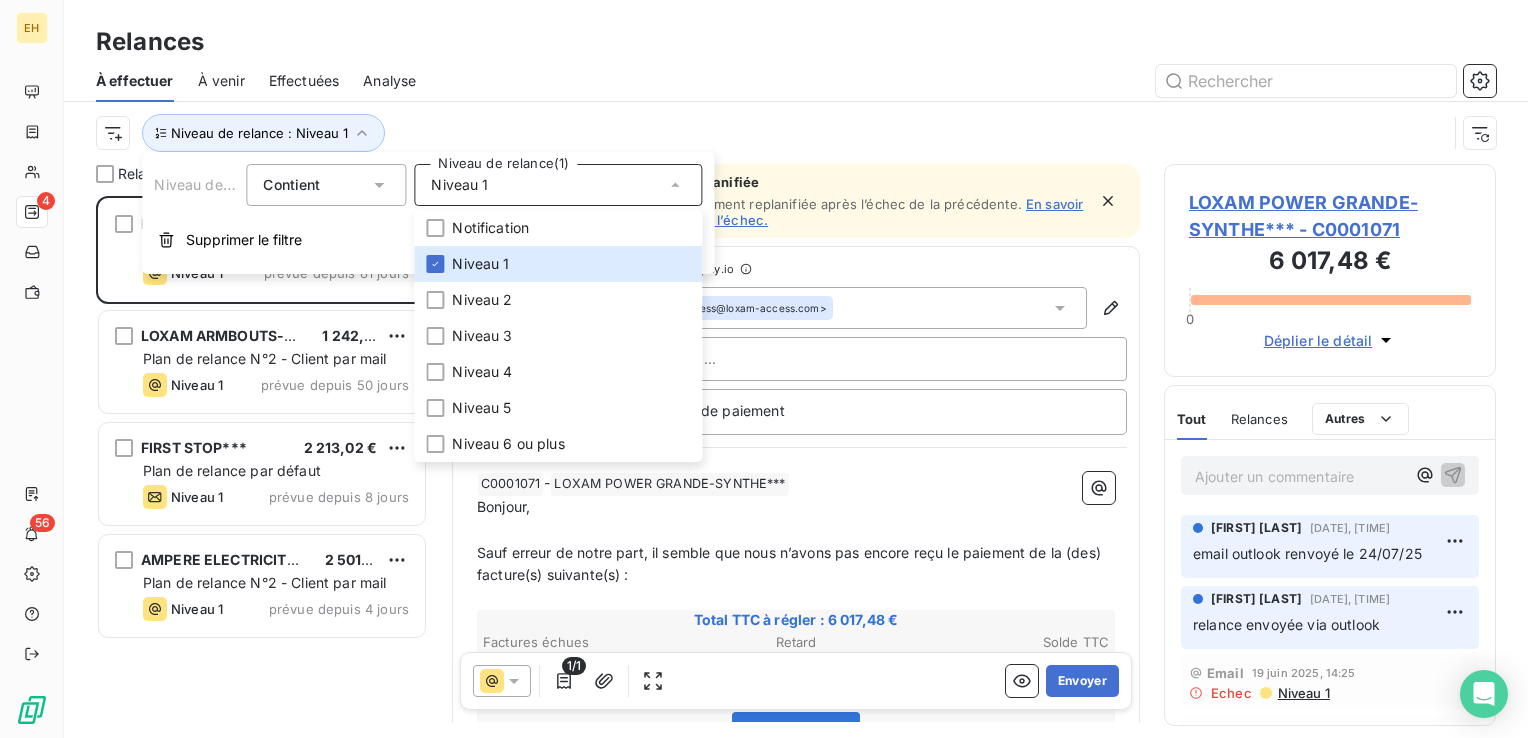 click at bounding box center (968, 81) 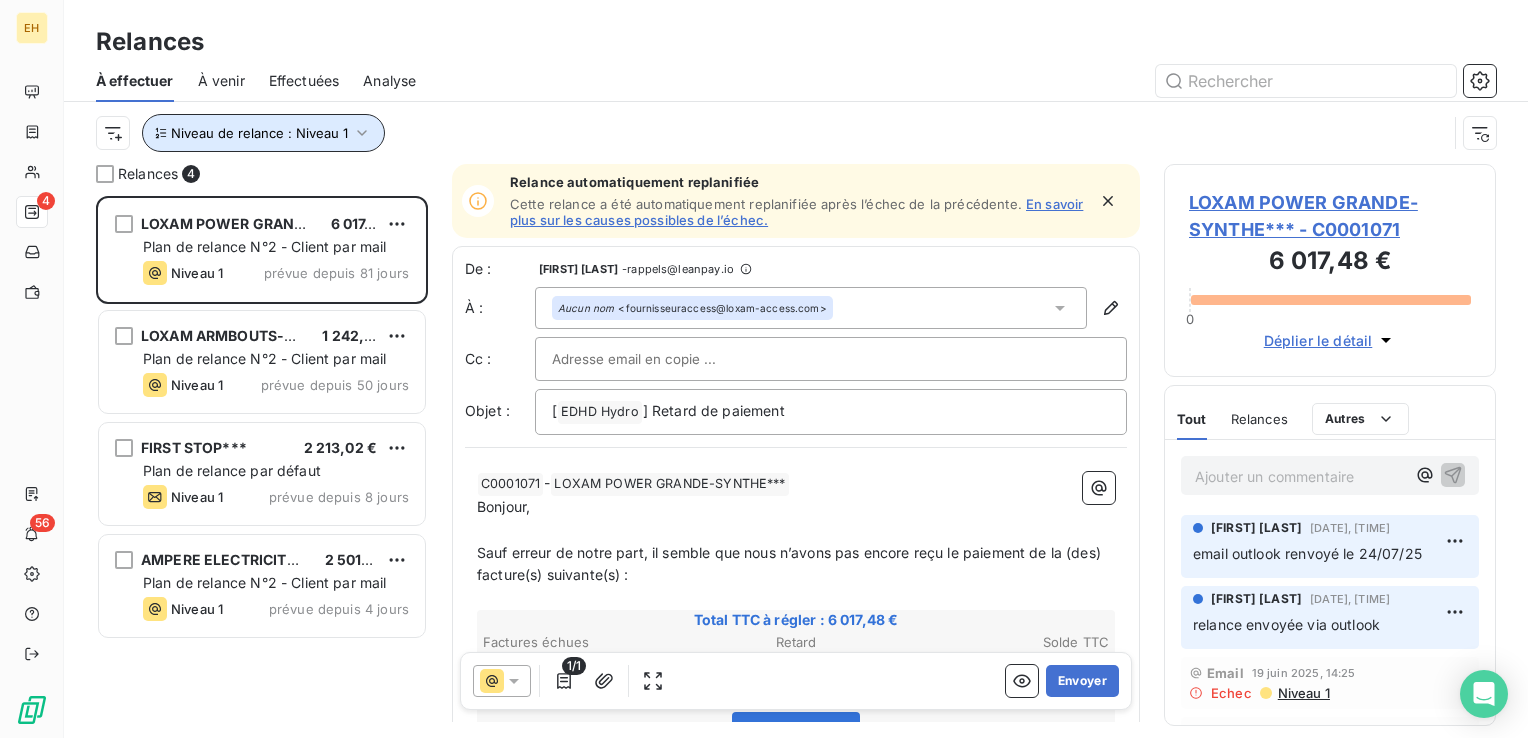 click 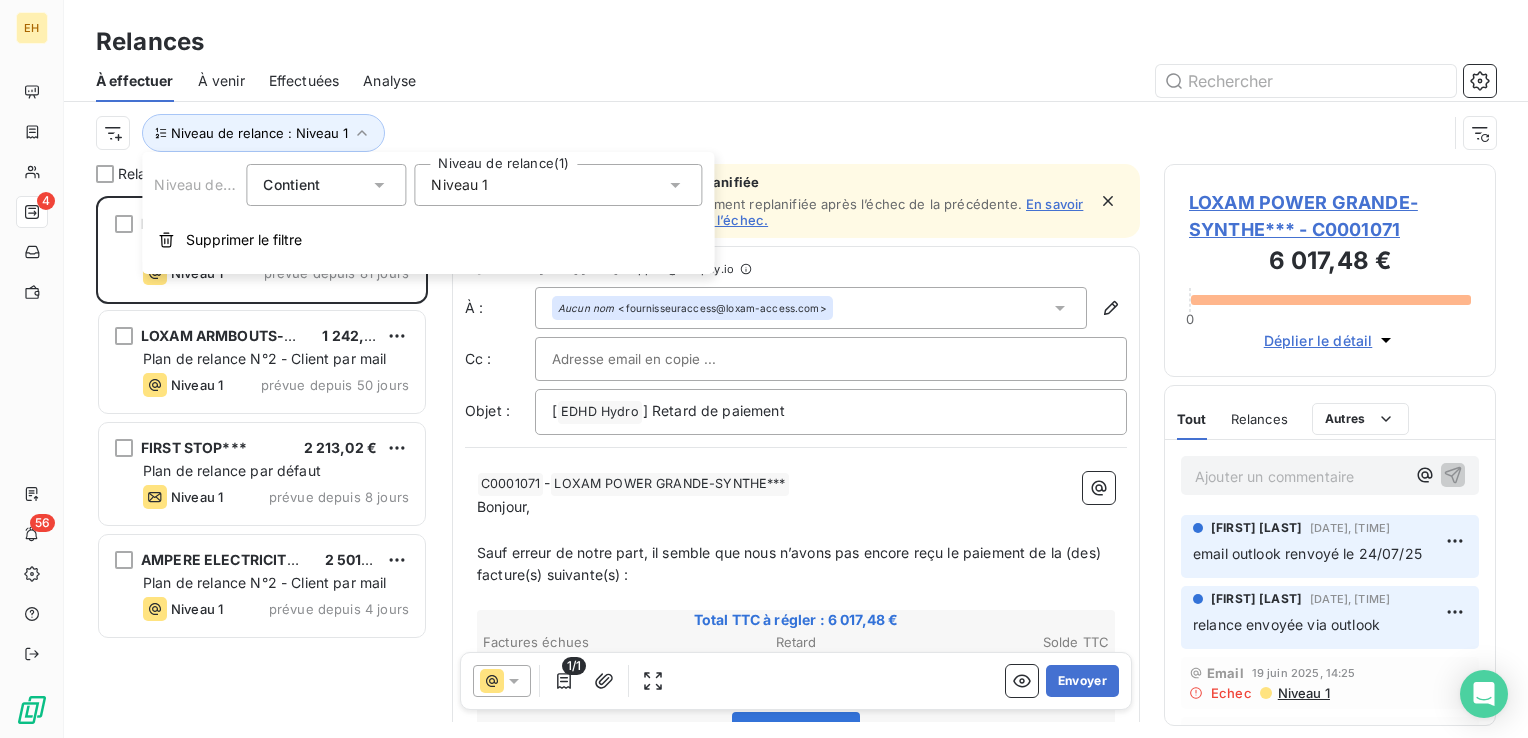 click on "Niveau 1" at bounding box center (558, 185) 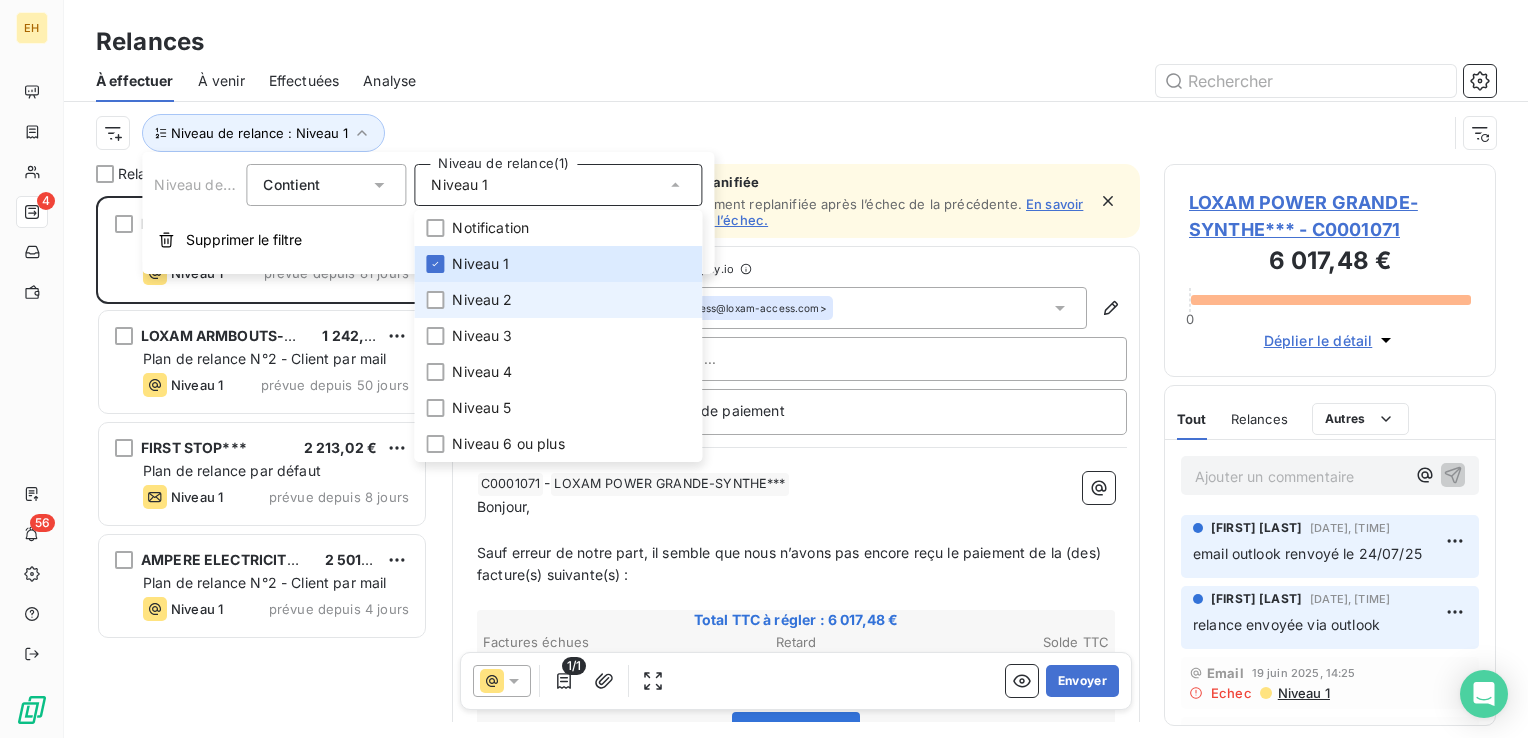 click on "Niveau 2" at bounding box center [482, 300] 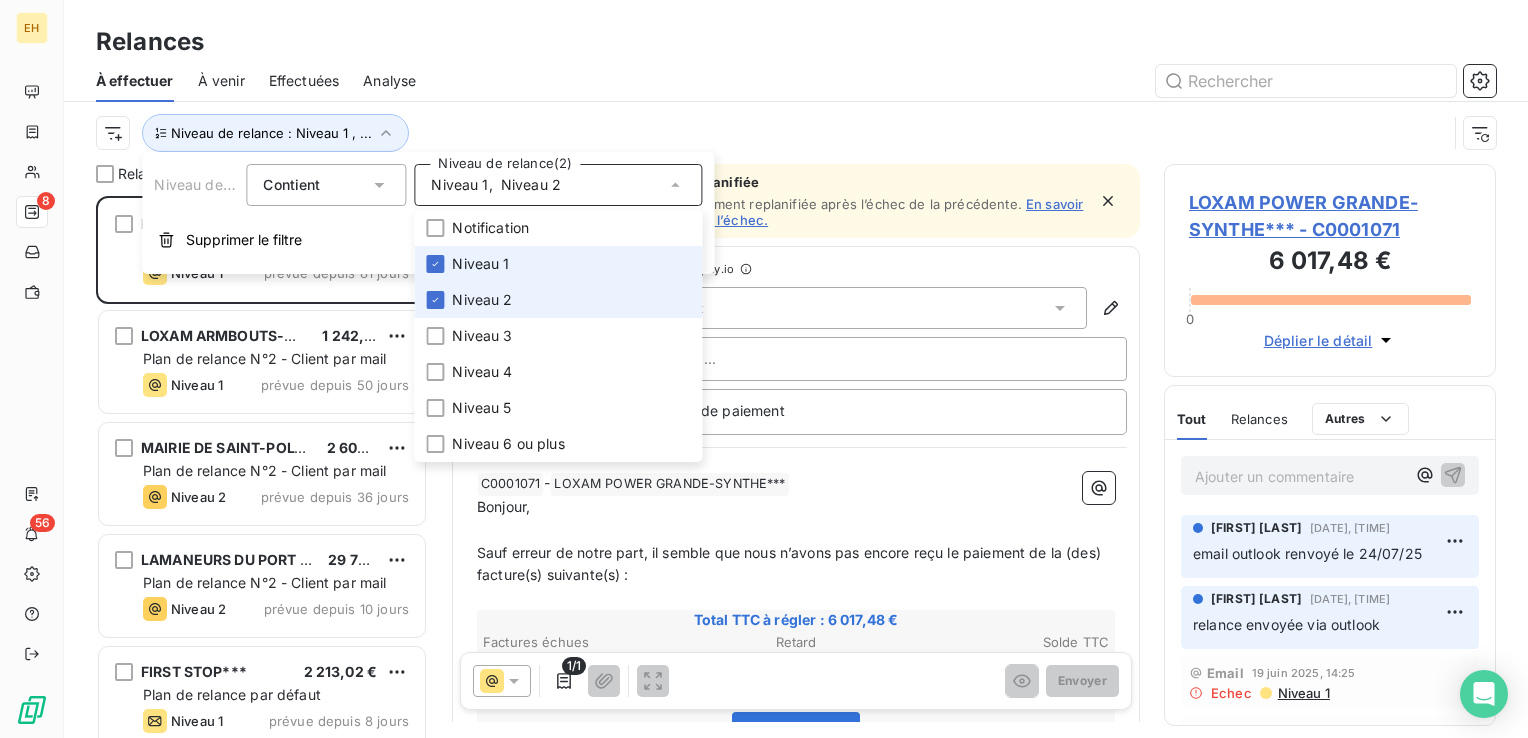 scroll, scrollTop: 16, scrollLeft: 16, axis: both 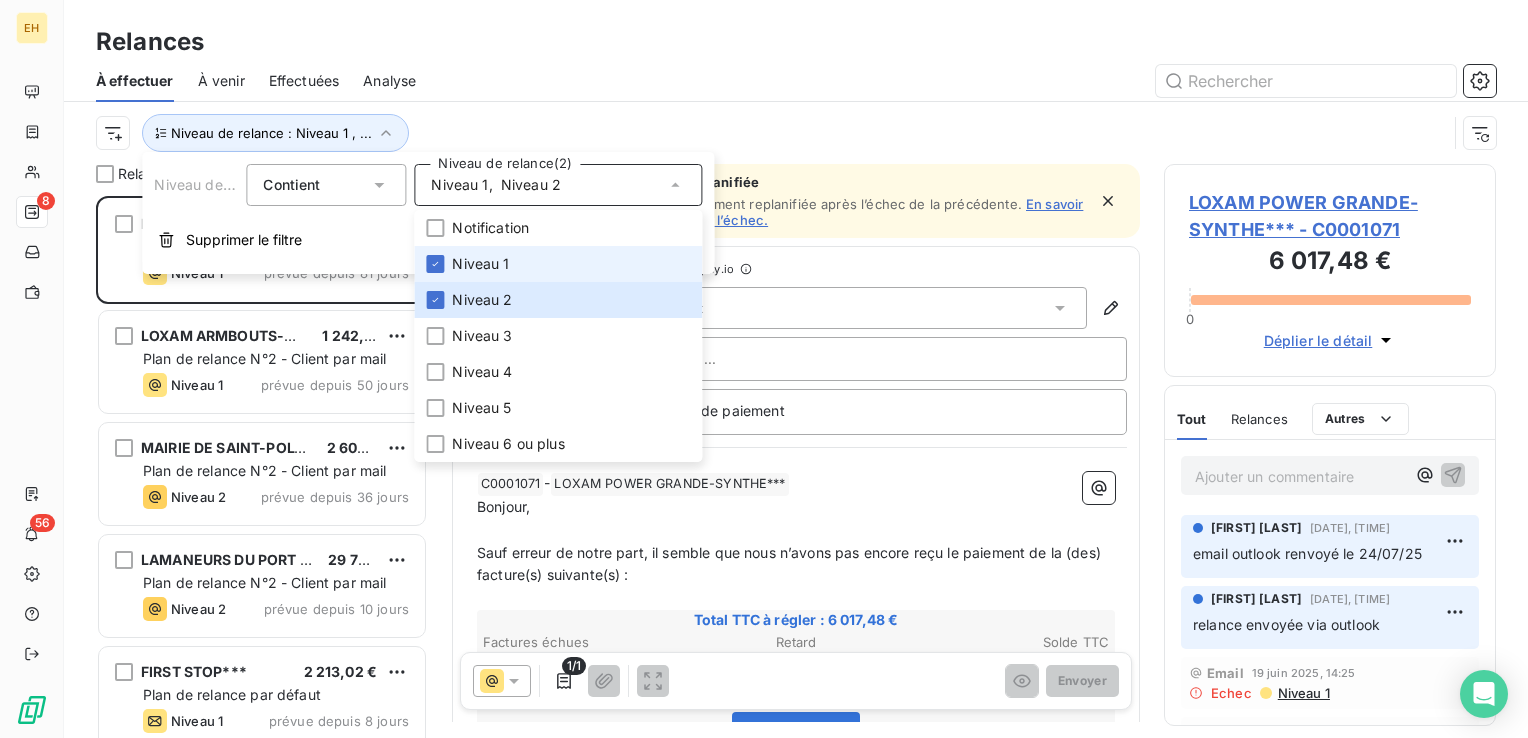 click on "Niveau 1" at bounding box center (480, 264) 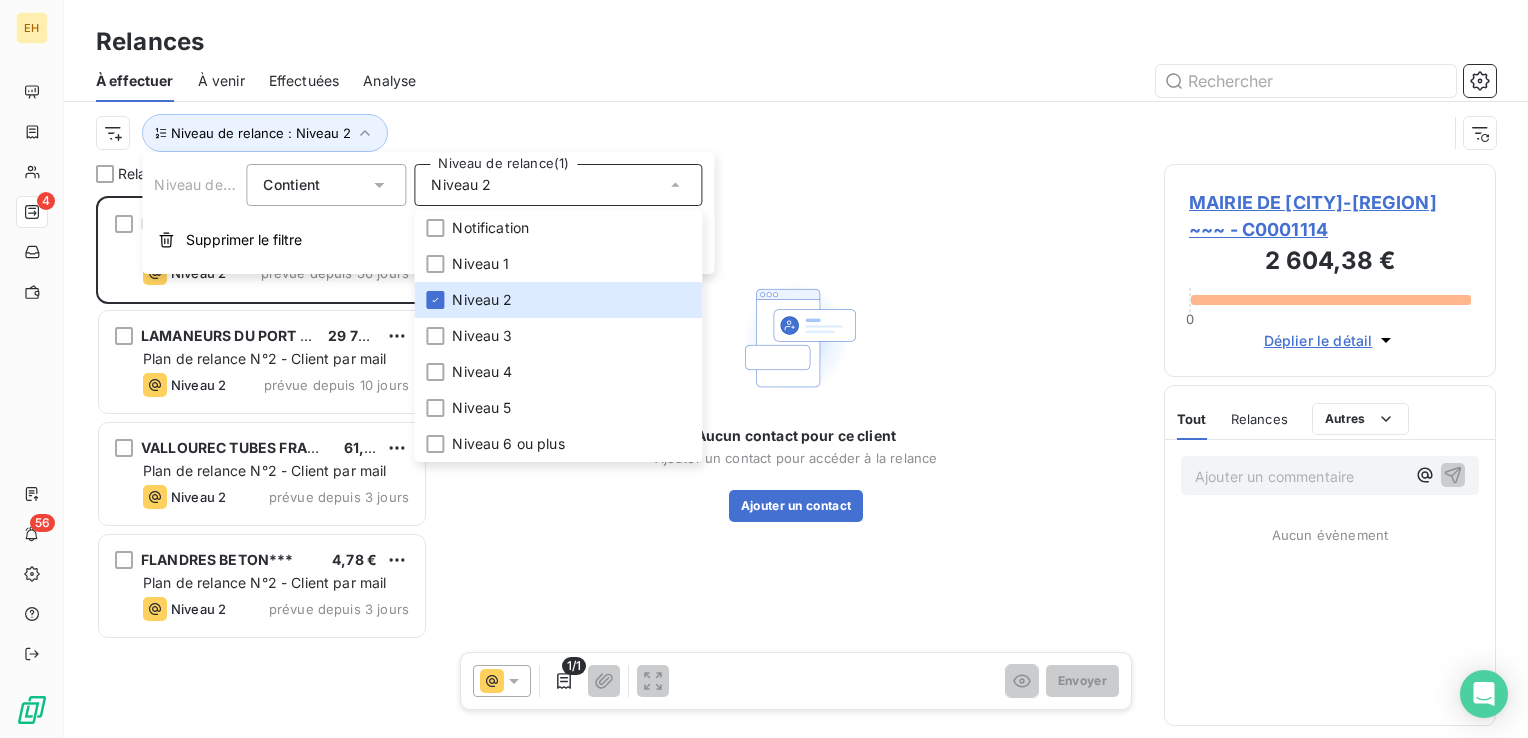 scroll, scrollTop: 16, scrollLeft: 16, axis: both 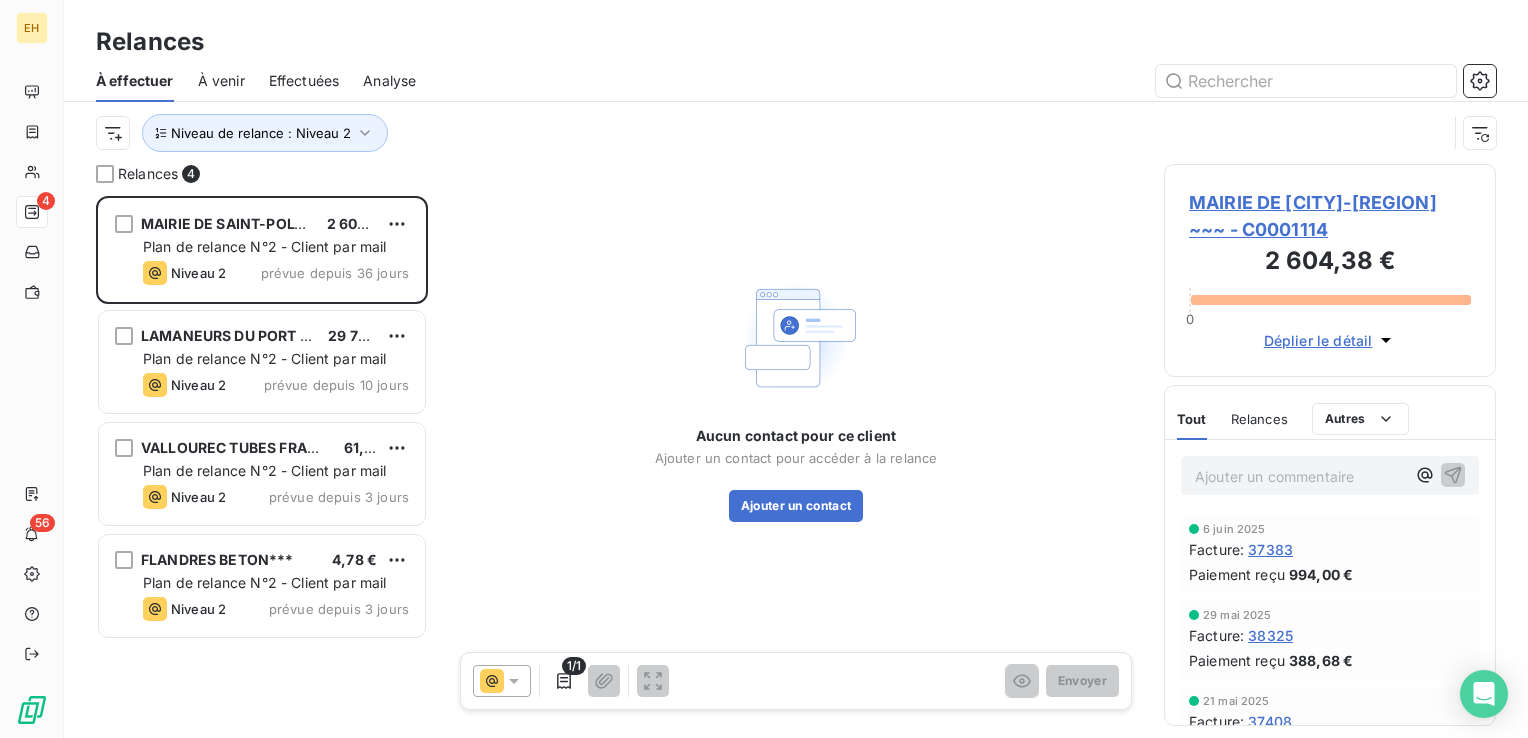 click at bounding box center (968, 81) 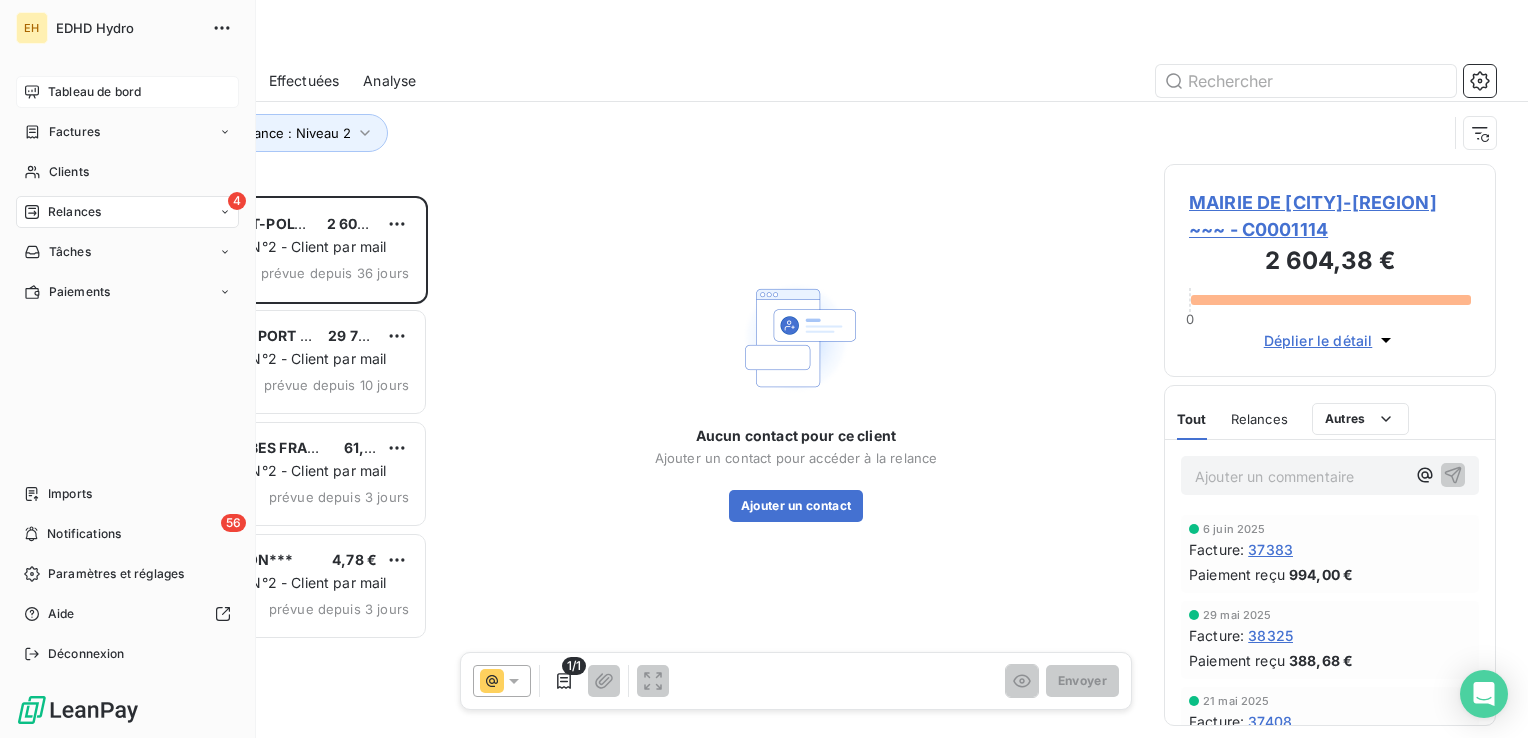 click on "Tableau de bord" at bounding box center [94, 92] 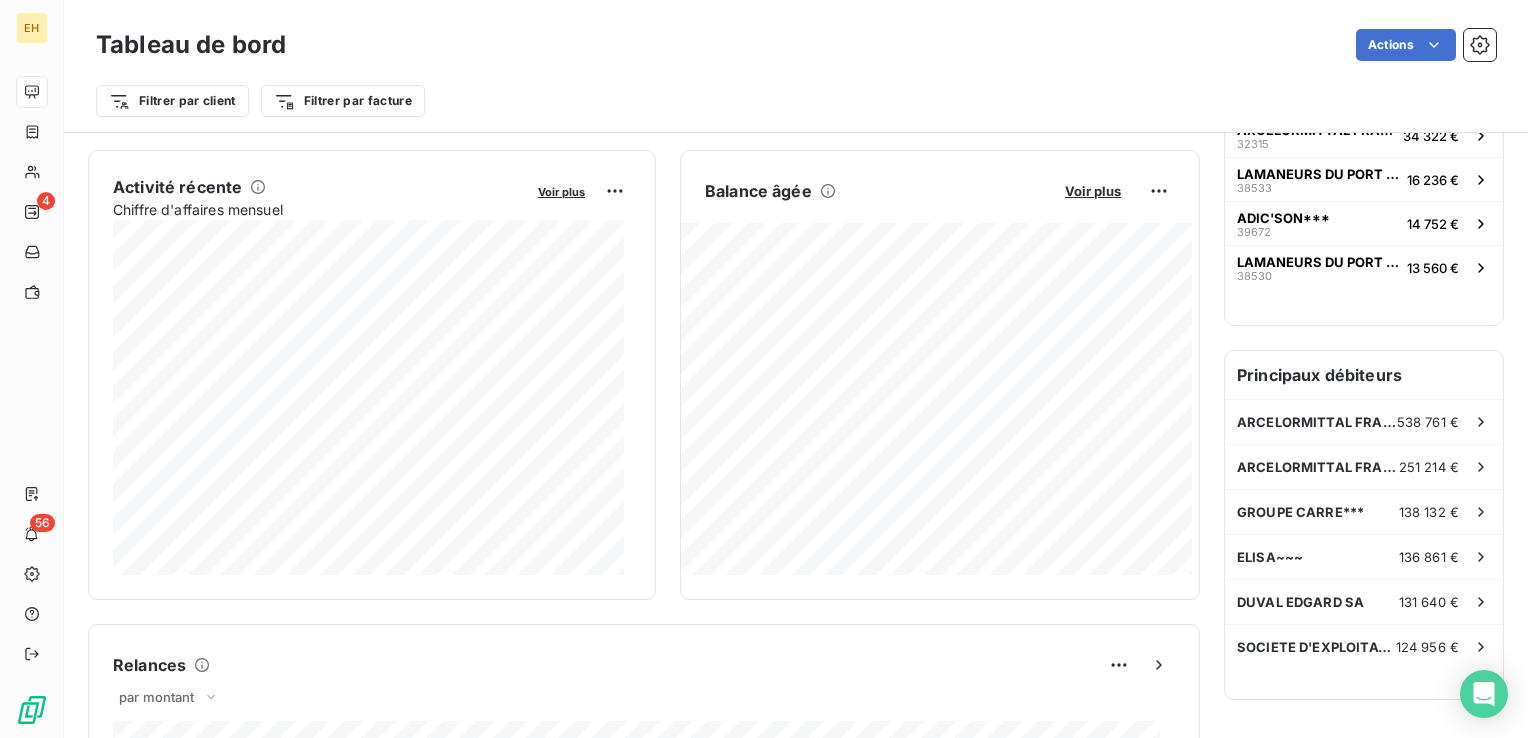 scroll, scrollTop: 402, scrollLeft: 0, axis: vertical 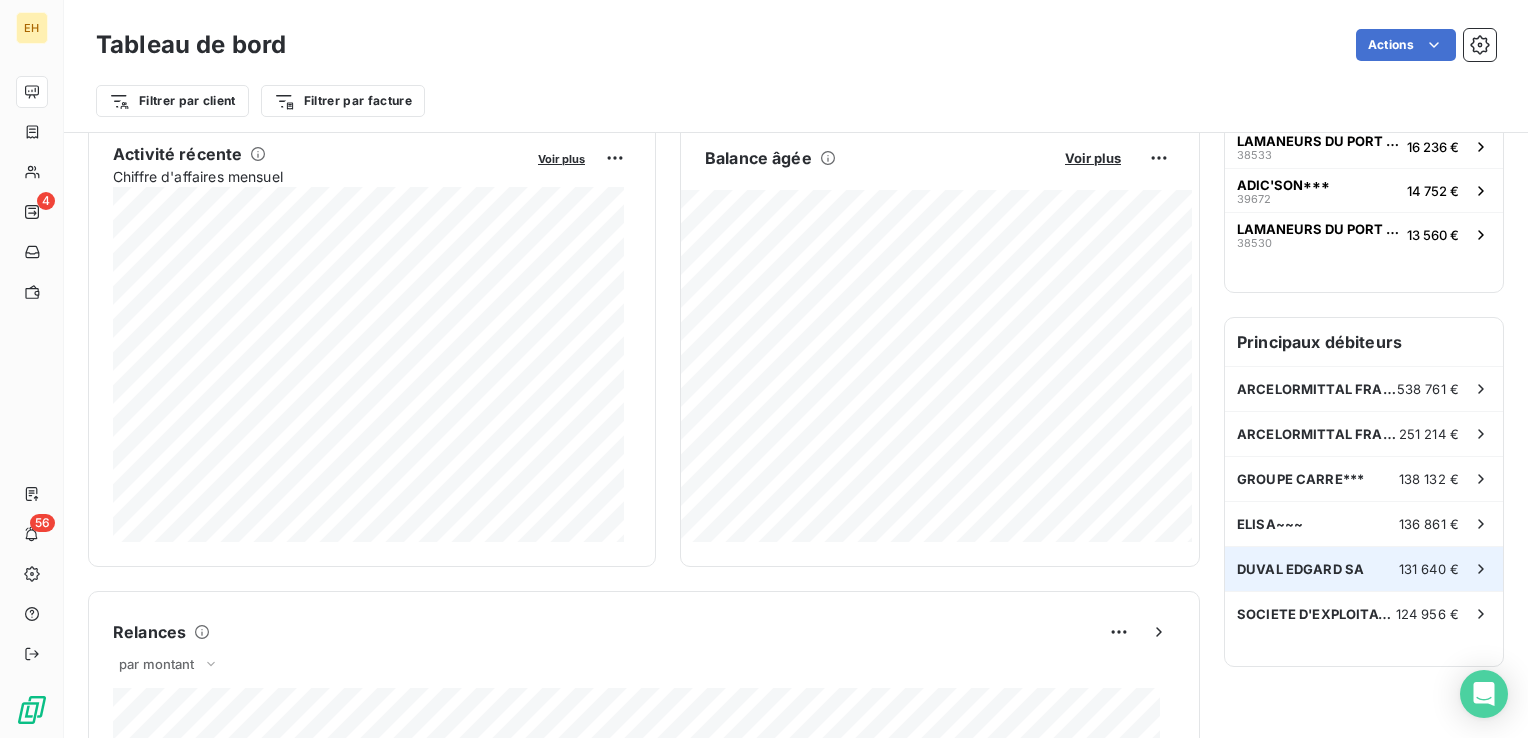 click on "DUVAL EDGARD SA" at bounding box center [1300, 569] 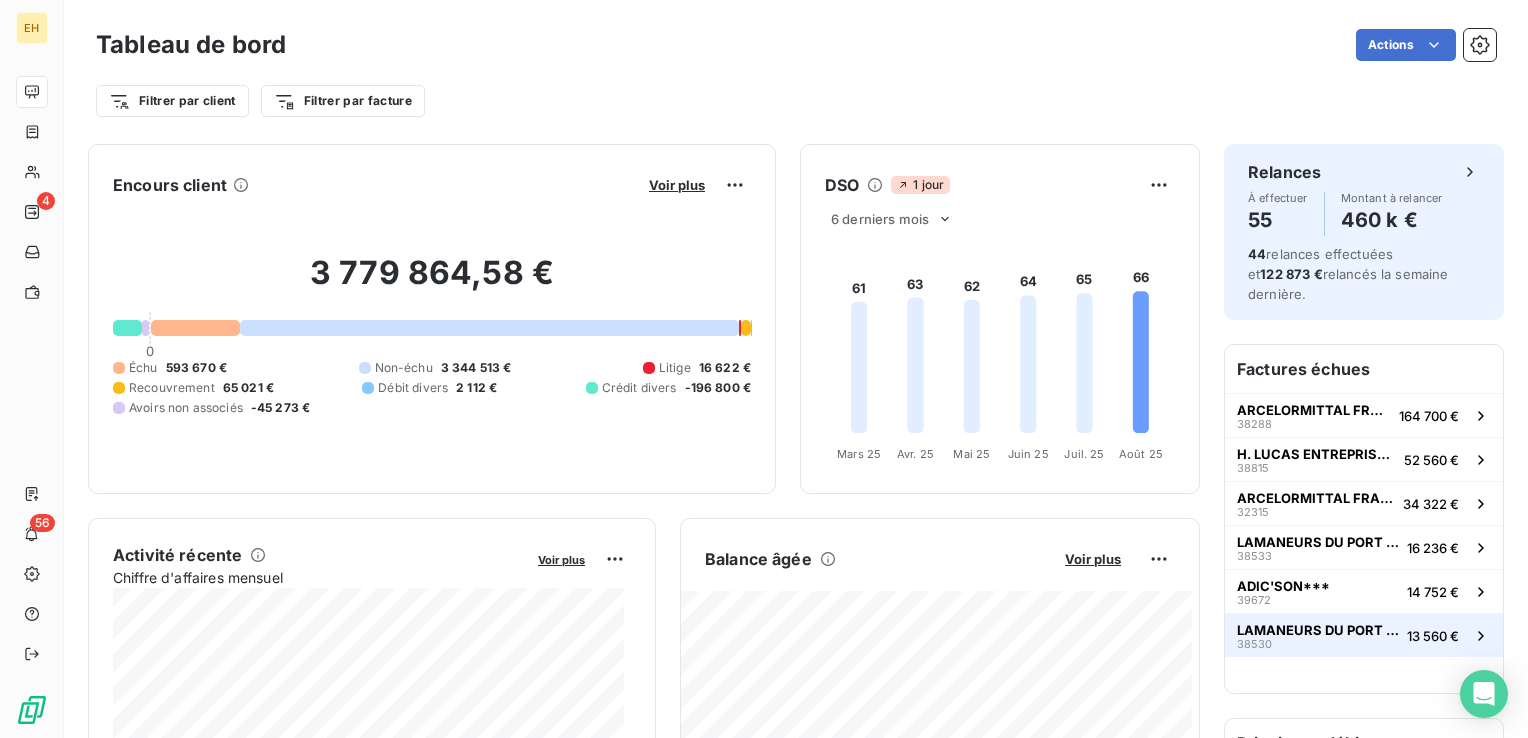 click on "LAMANEURS DU PORT DE DUNKERQUE***" at bounding box center [1318, 630] 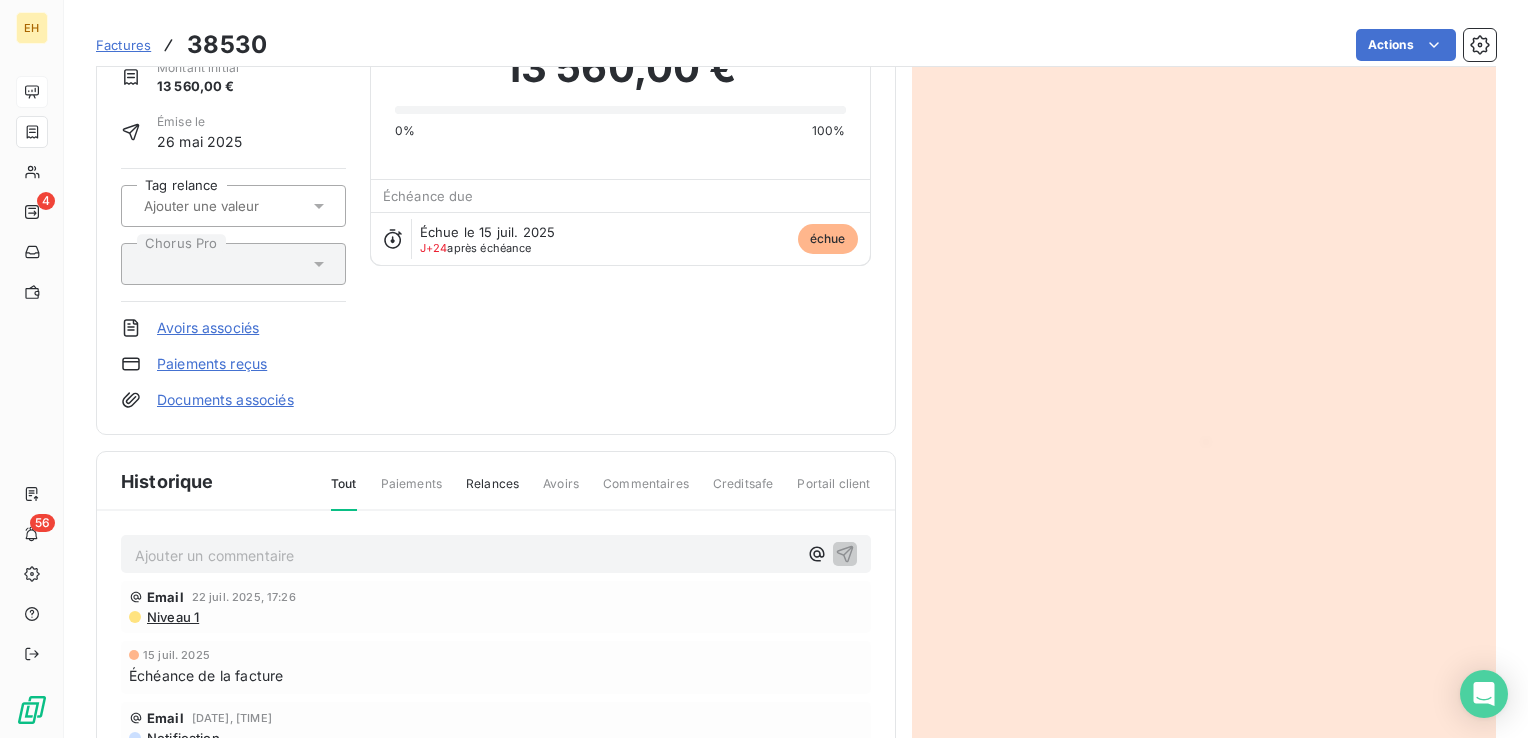 scroll, scrollTop: 102, scrollLeft: 0, axis: vertical 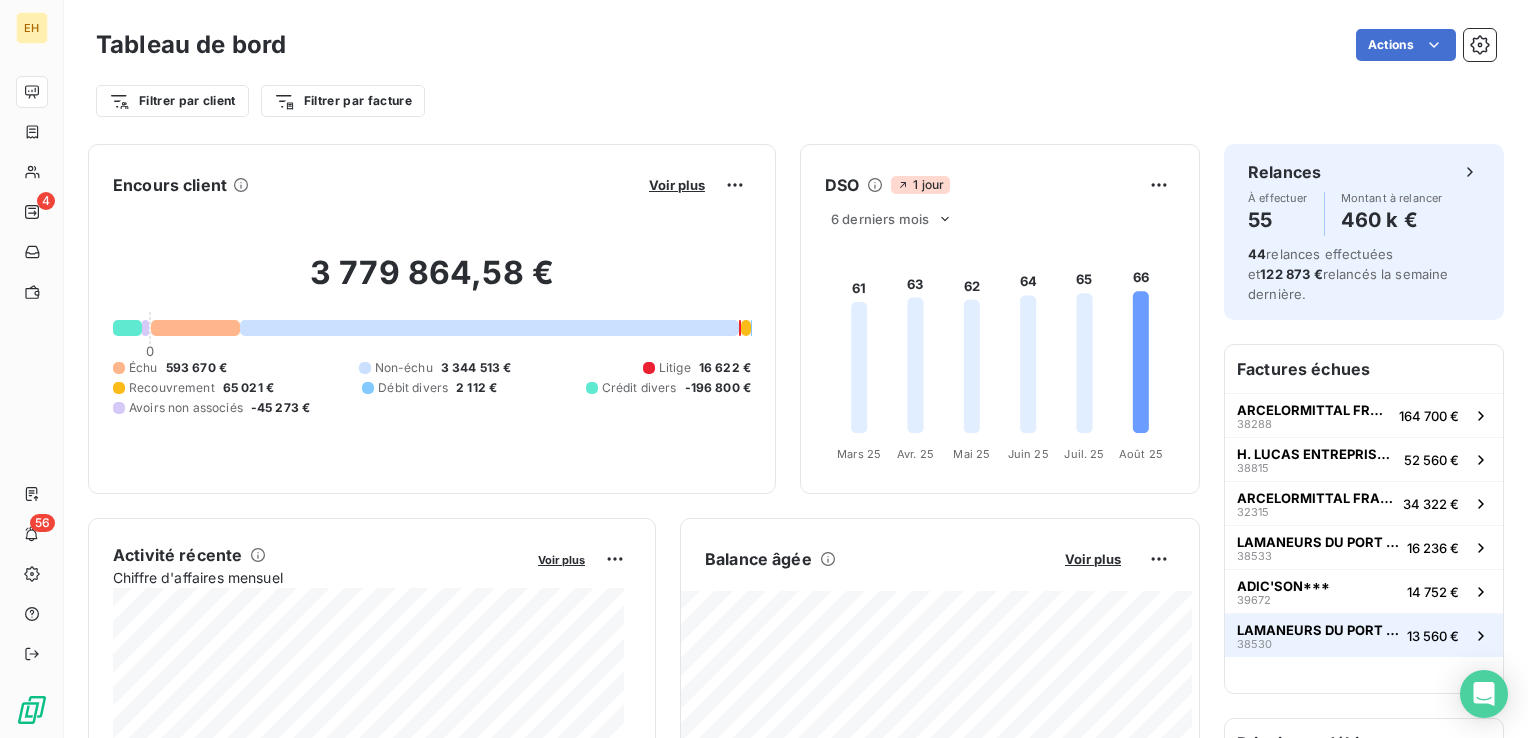 click on "LAMANEURS DU PORT DE DUNKERQUE*** 38530 13 560 €" at bounding box center [1364, 635] 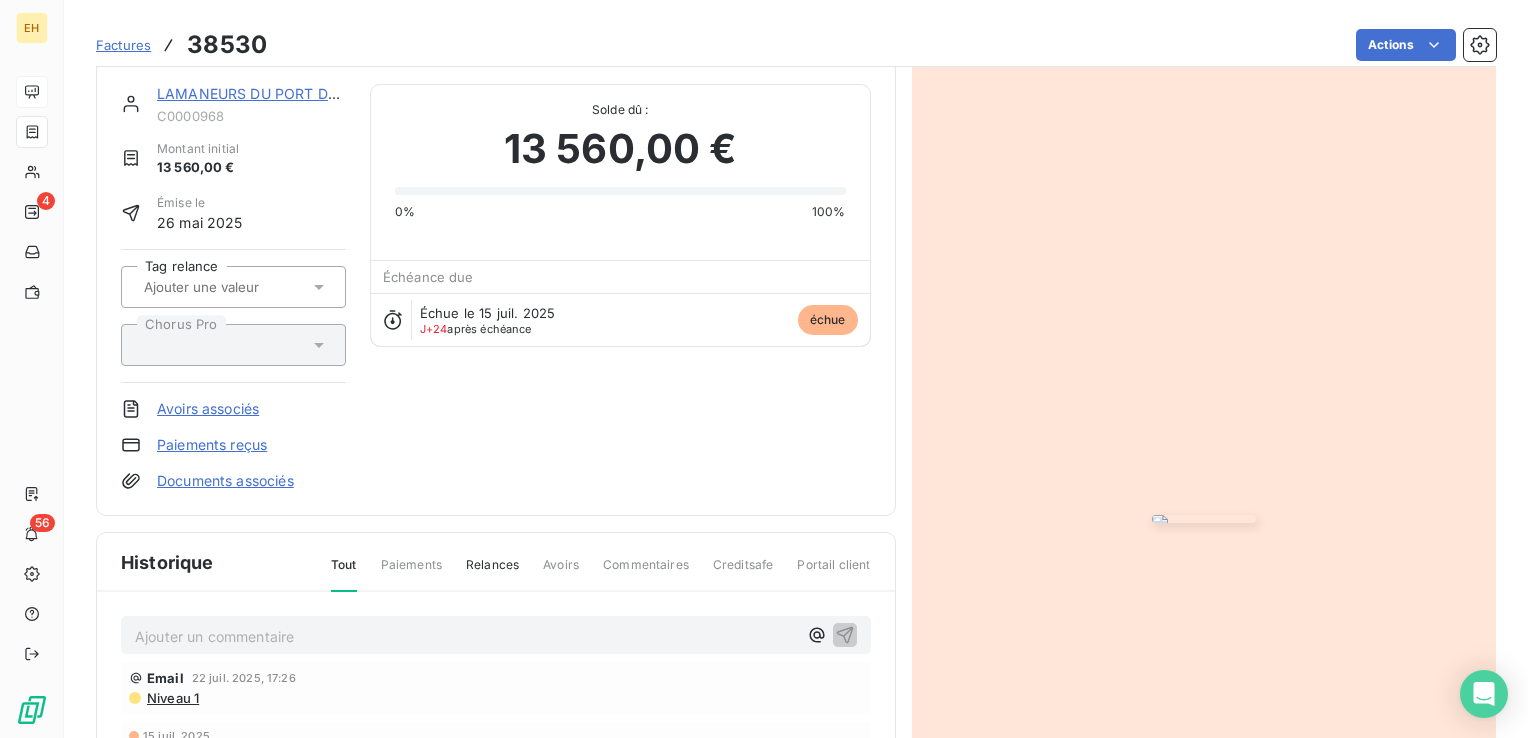 scroll, scrollTop: 2, scrollLeft: 0, axis: vertical 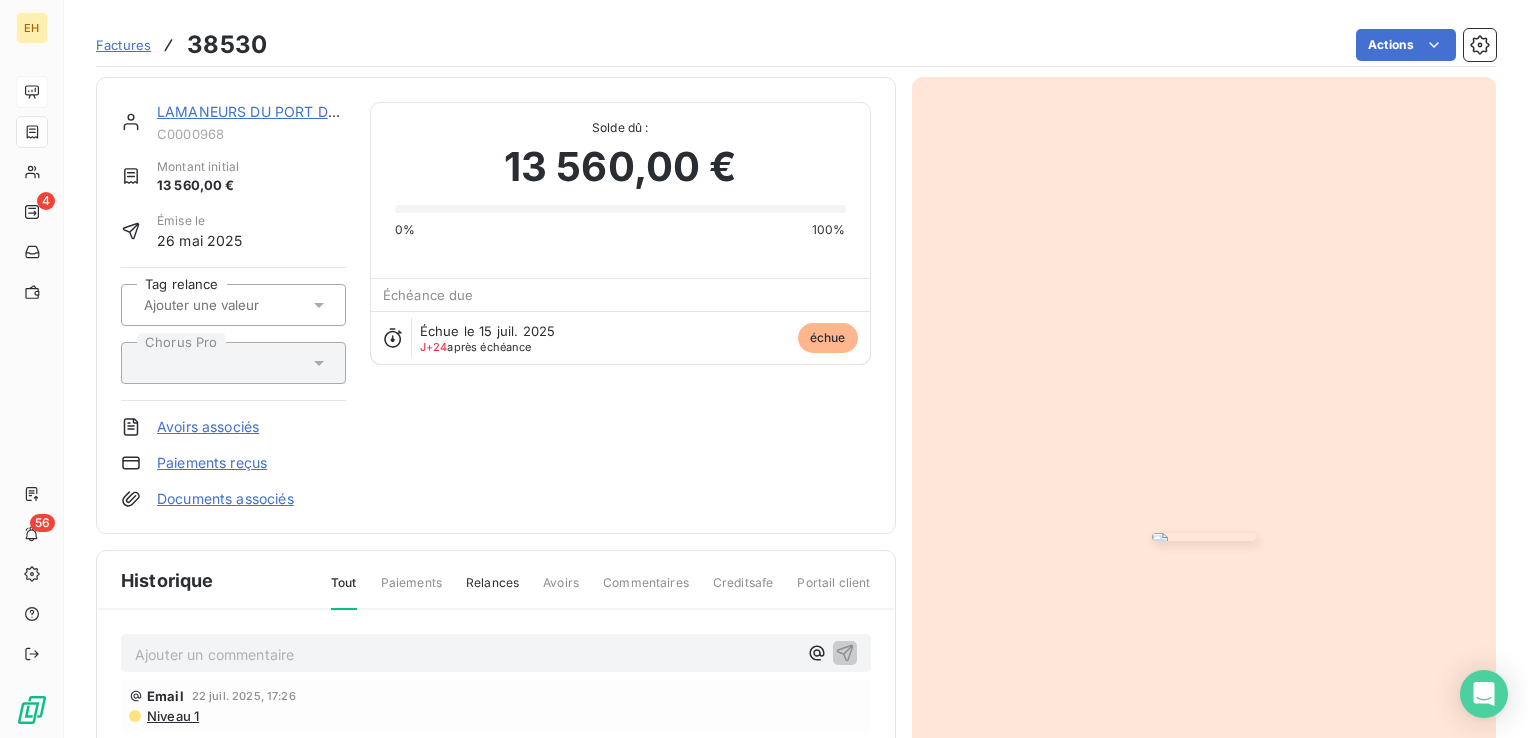 click on "LAMANEURS DU PORT DE DUNKERQUE***" at bounding box center [303, 111] 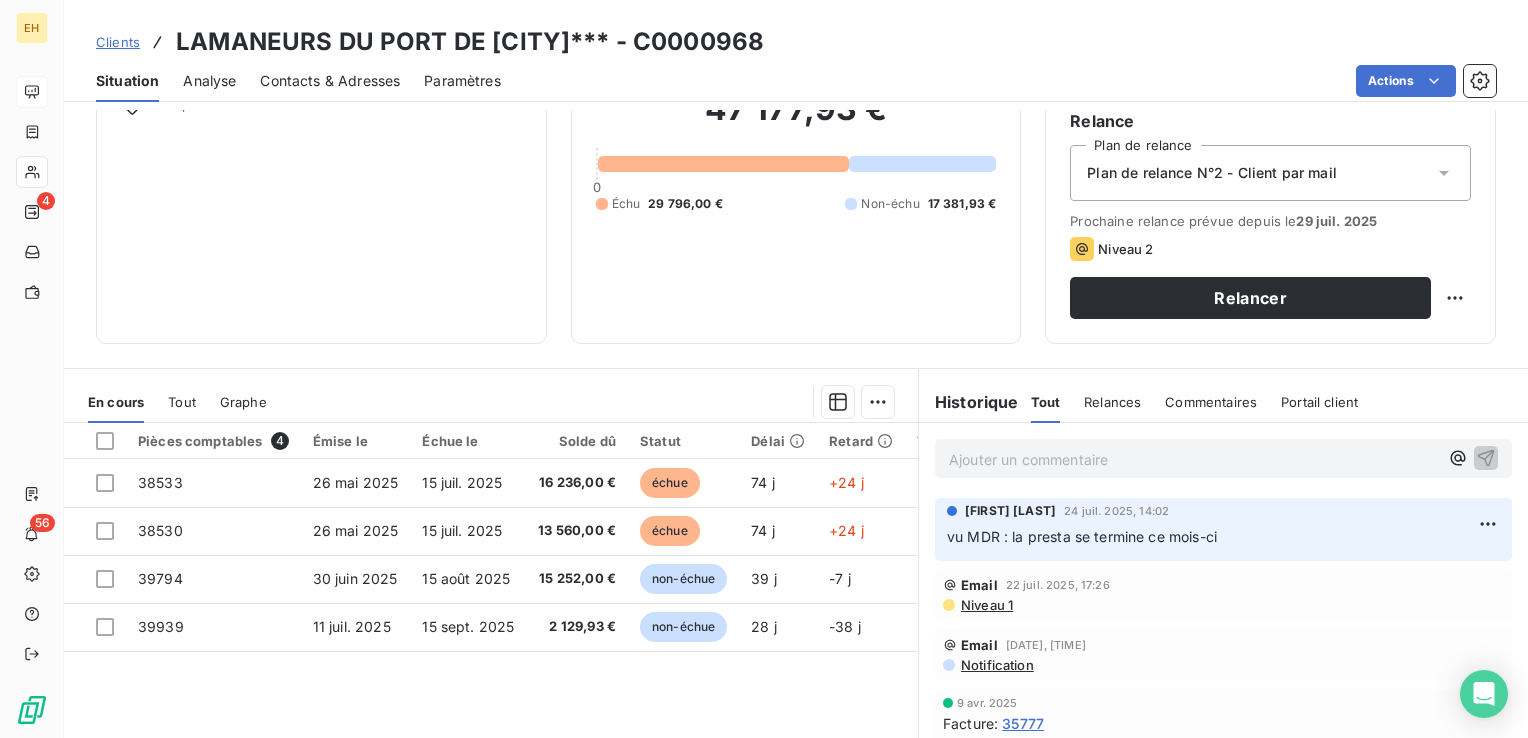 scroll, scrollTop: 200, scrollLeft: 0, axis: vertical 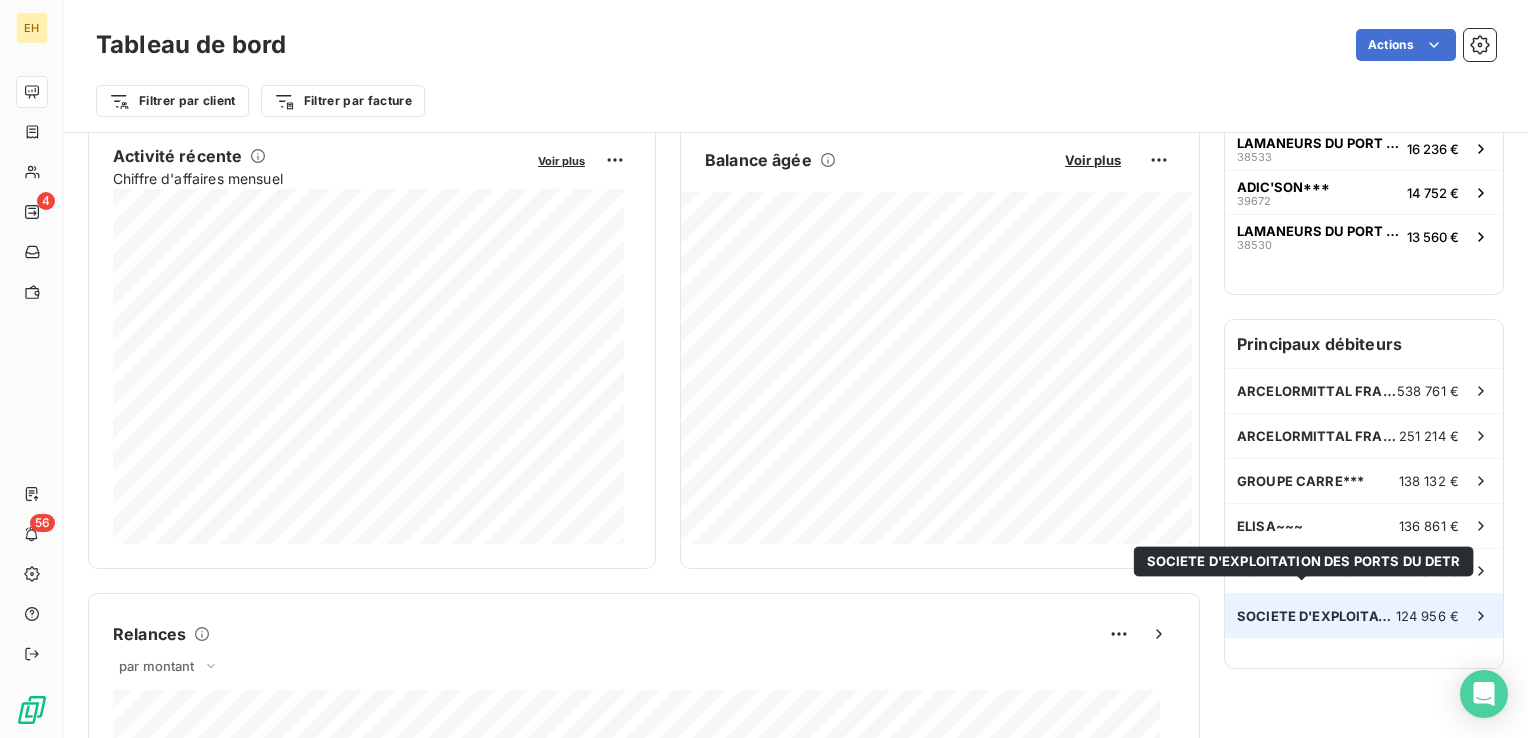 click on "SOCIETE D'EXPLOITATION DES PORTS DU DETR" at bounding box center [1316, 616] 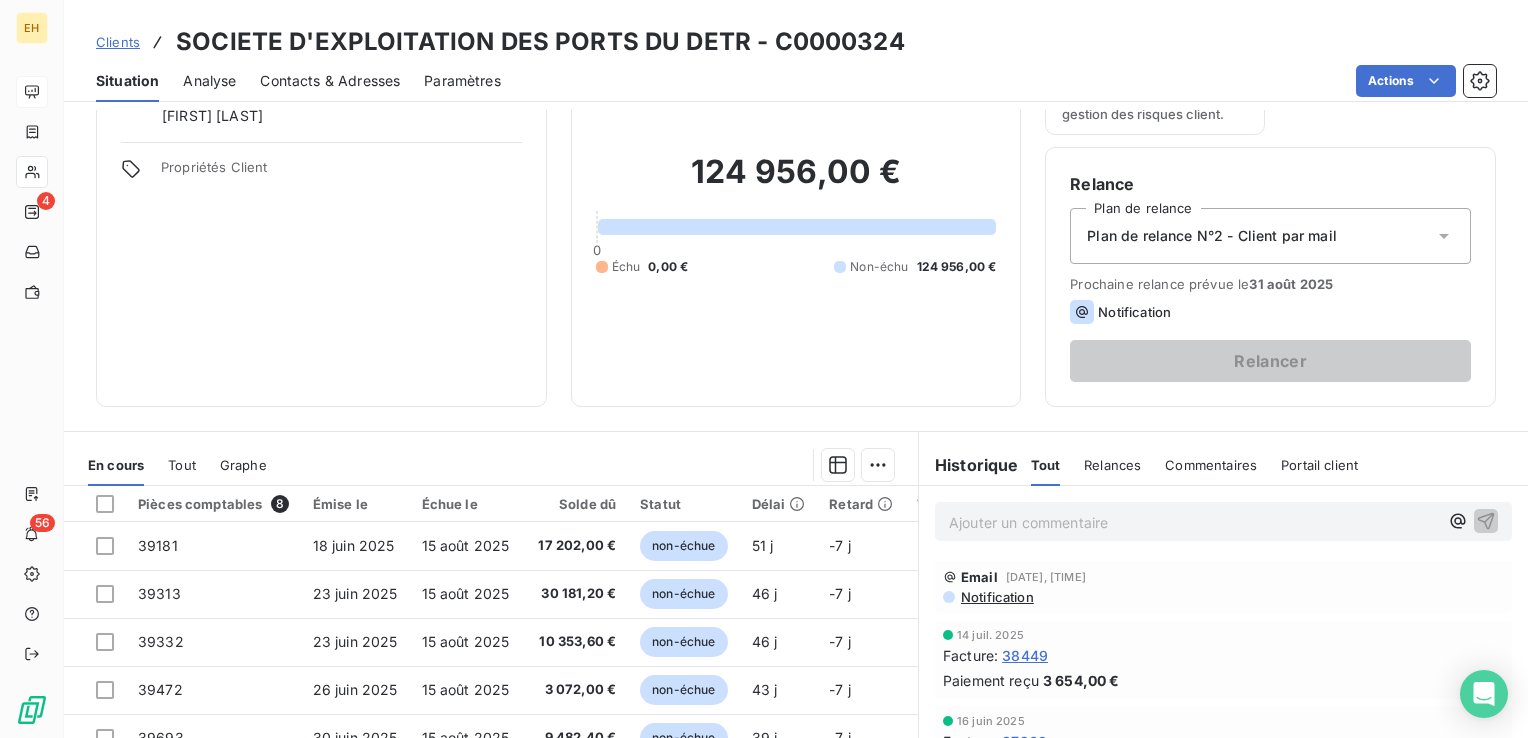 scroll, scrollTop: 200, scrollLeft: 0, axis: vertical 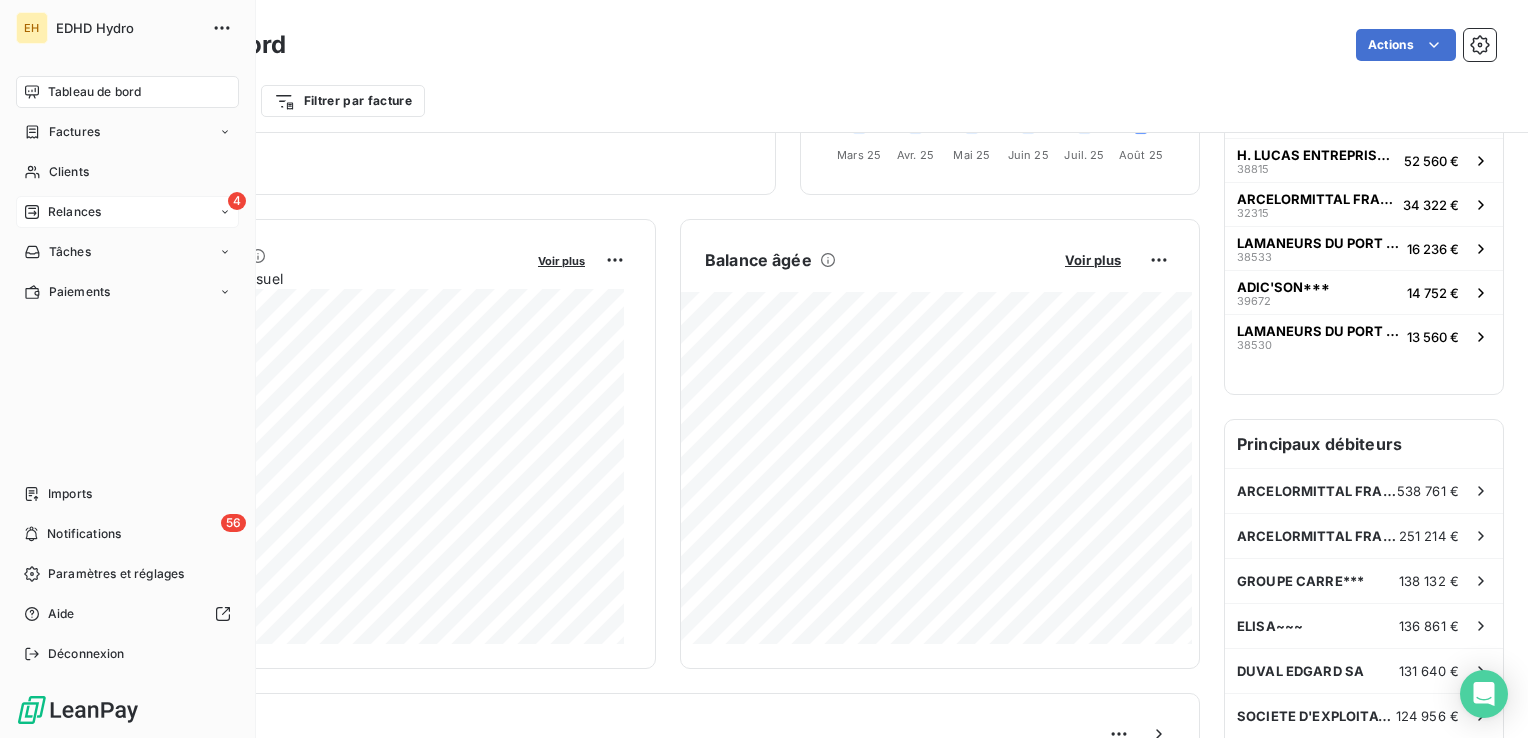 click on "Relances" at bounding box center (74, 212) 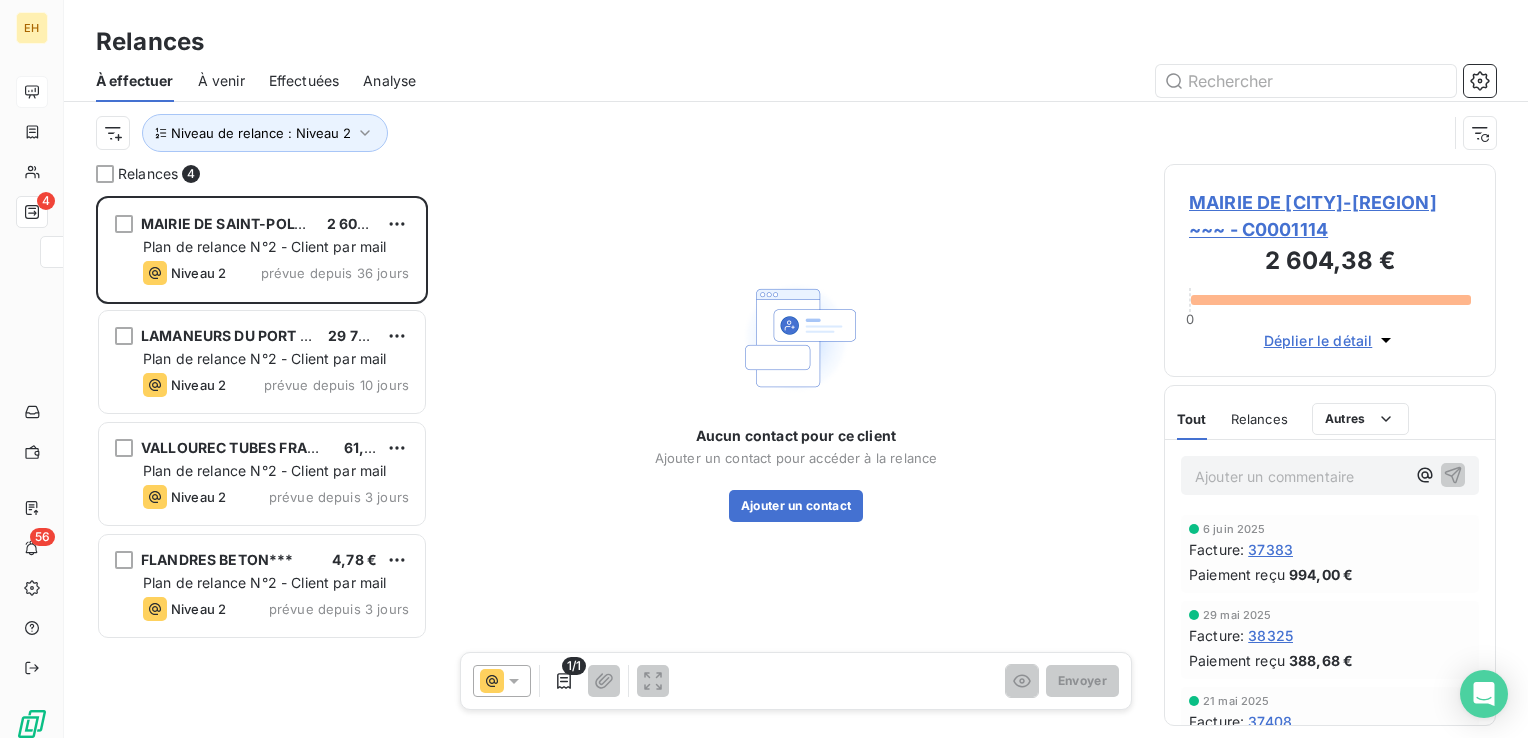 scroll, scrollTop: 16, scrollLeft: 16, axis: both 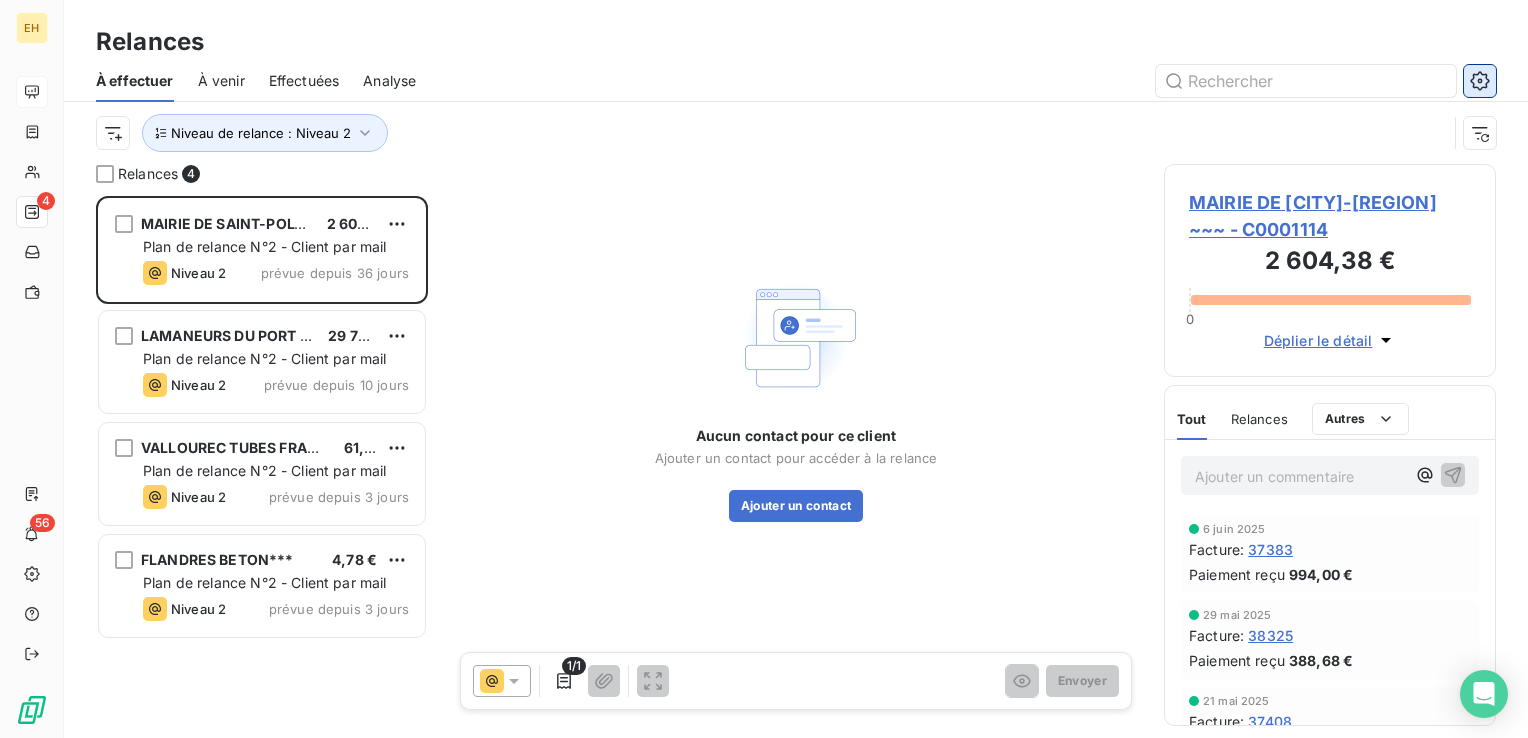 click 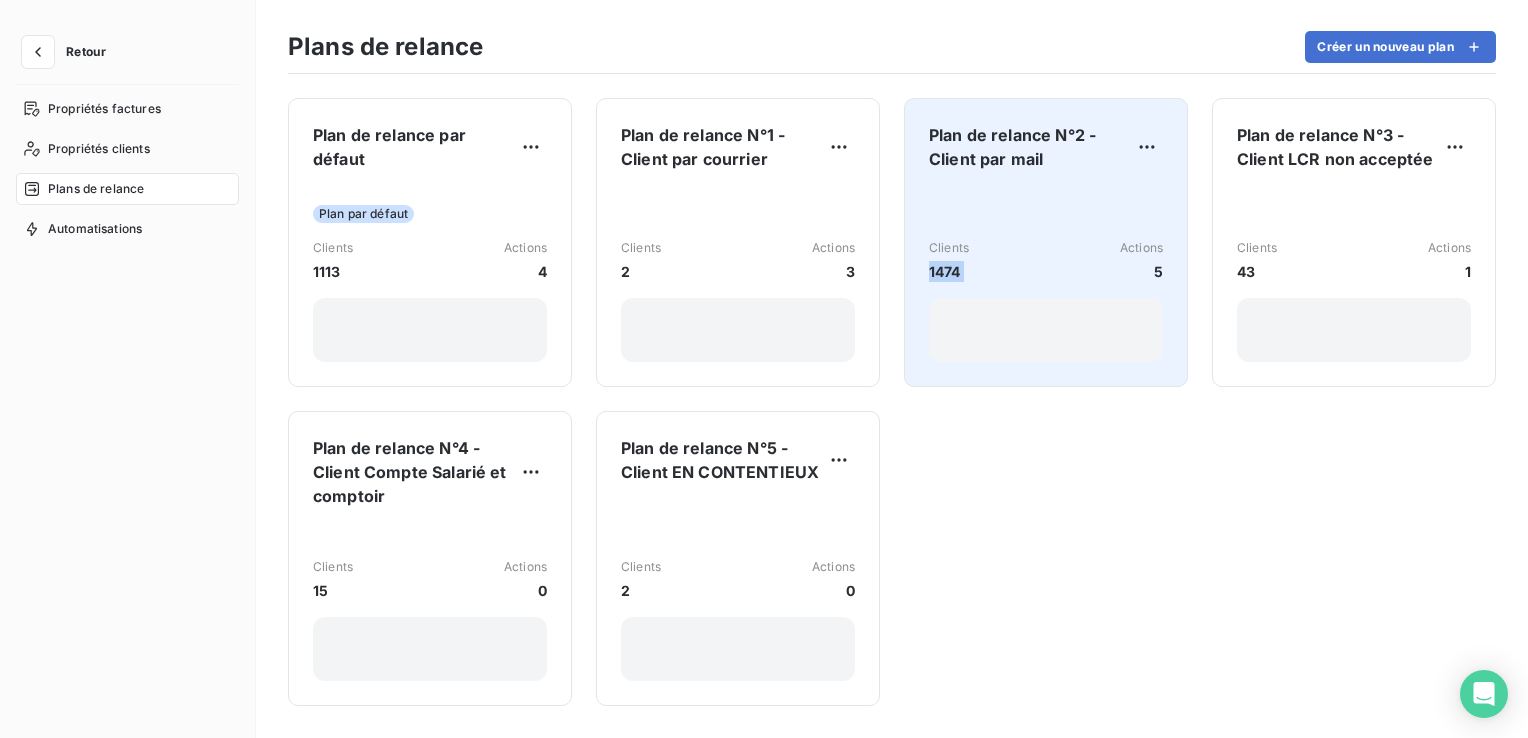 click on "Clients 1474 Actions 5" at bounding box center [1046, 274] 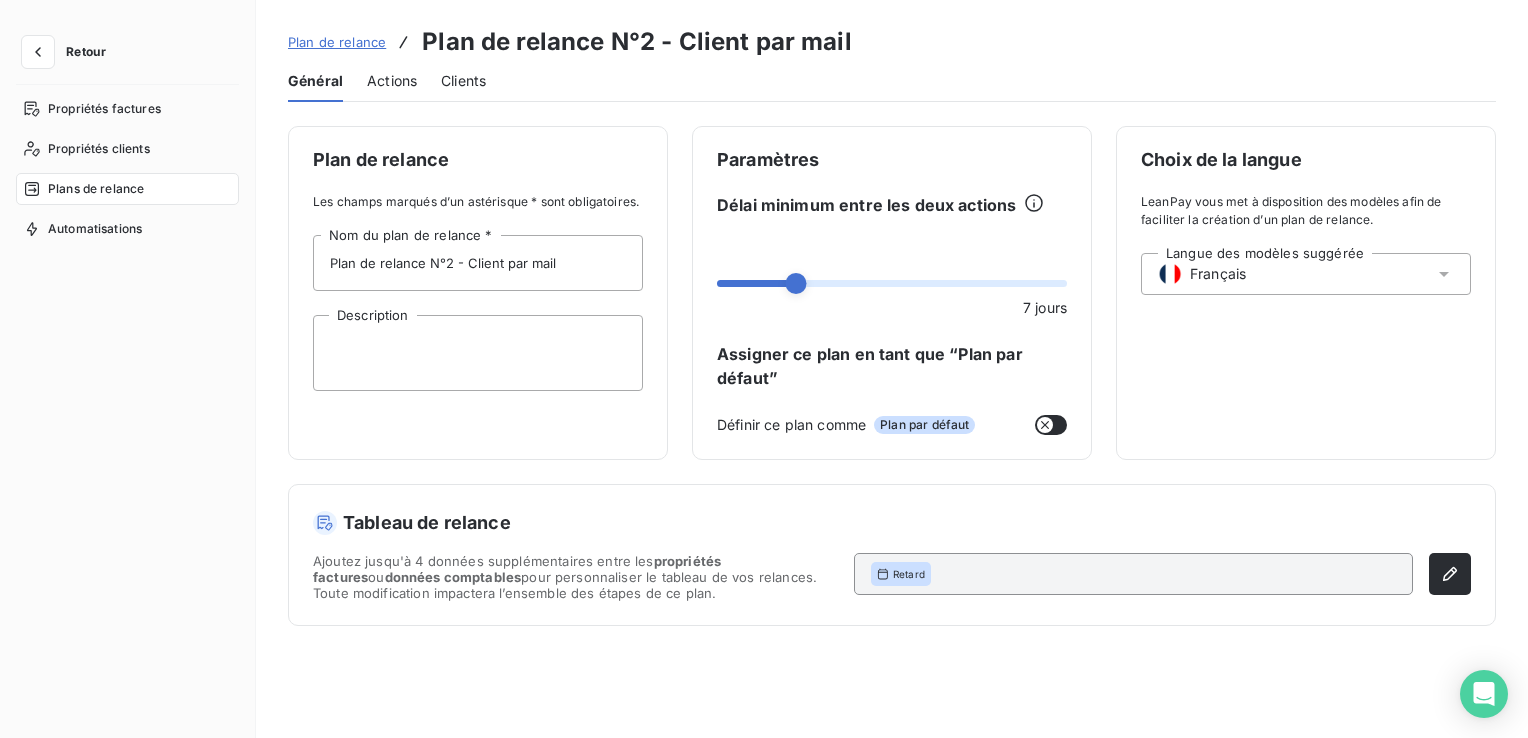 click on "Actions" at bounding box center [392, 81] 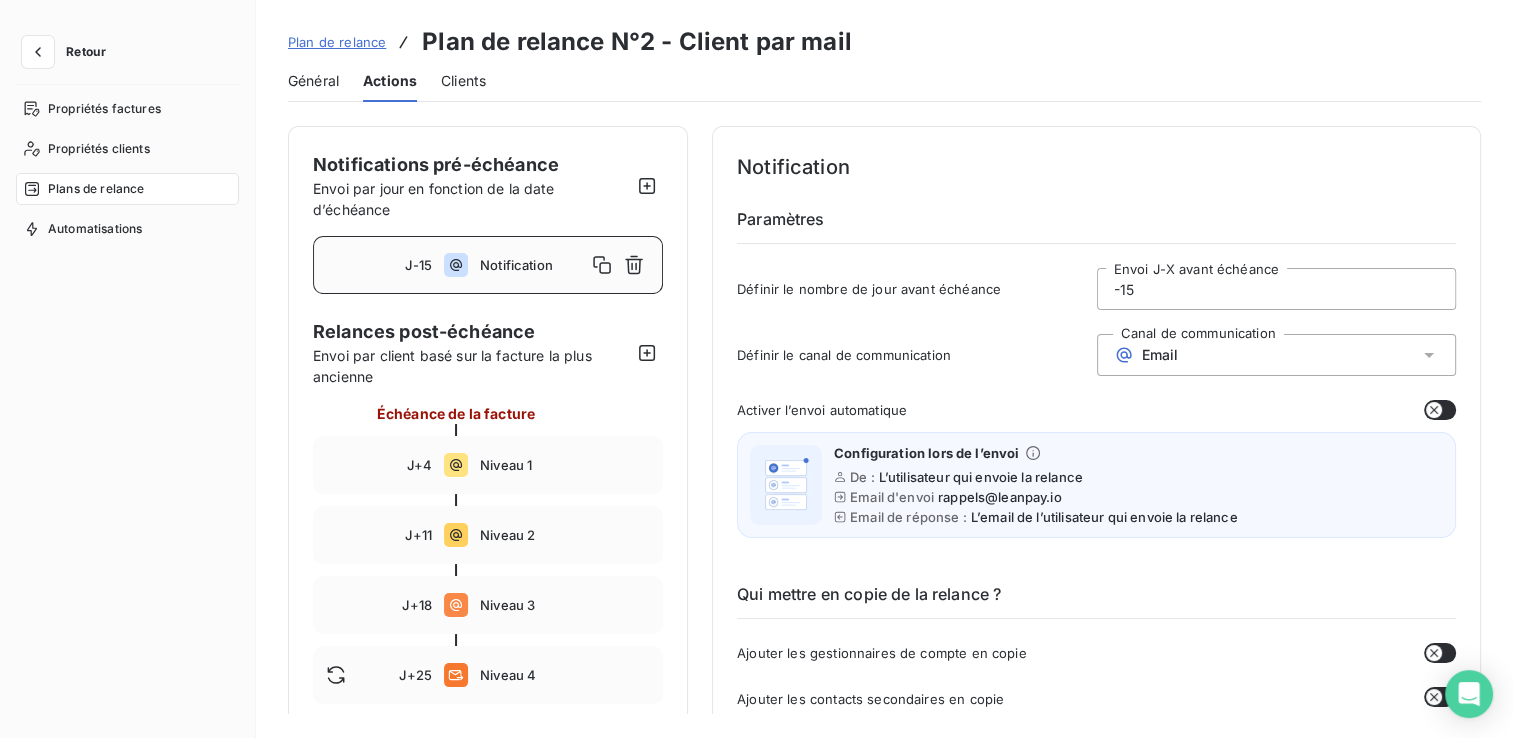 click on "Notification" at bounding box center (533, 265) 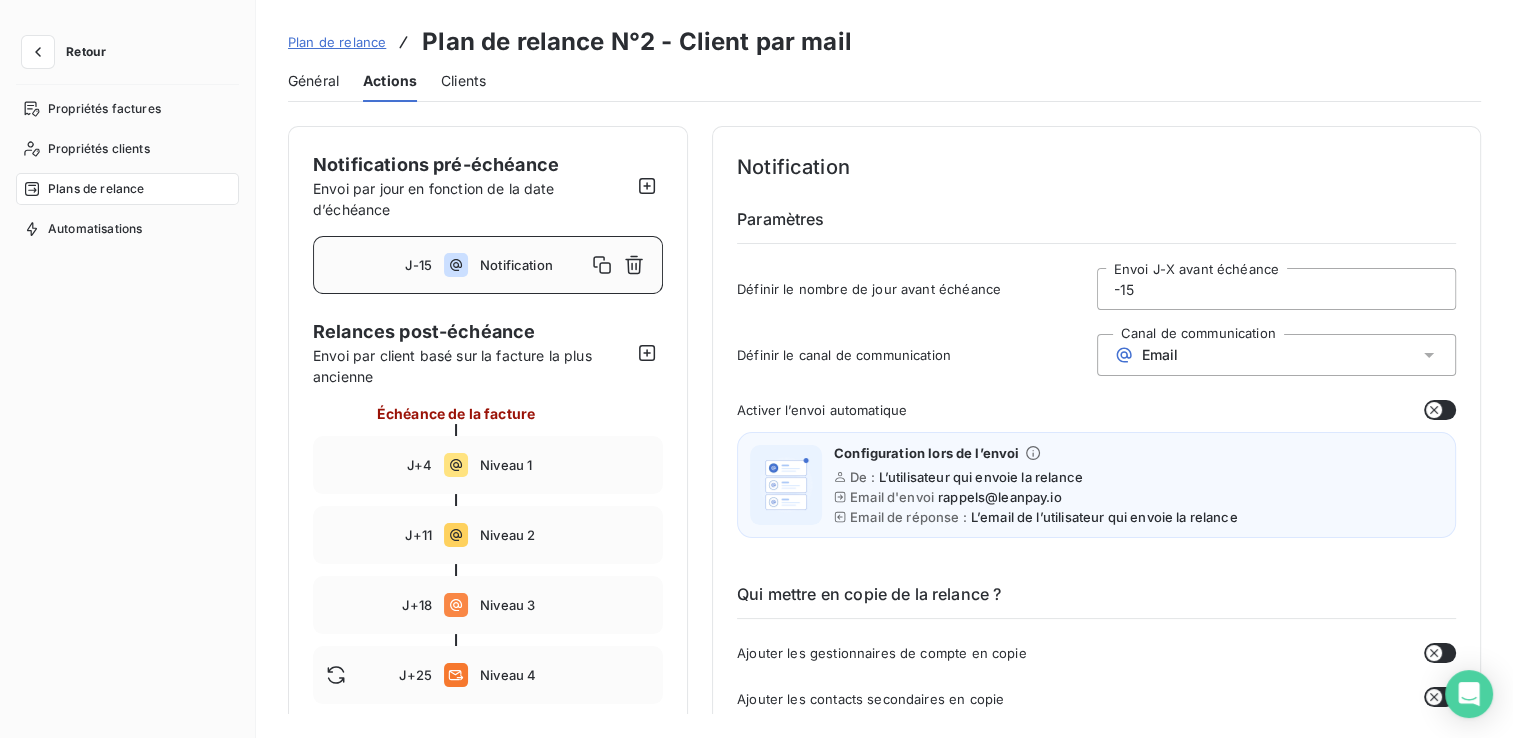 click on "-15" at bounding box center (1277, 289) 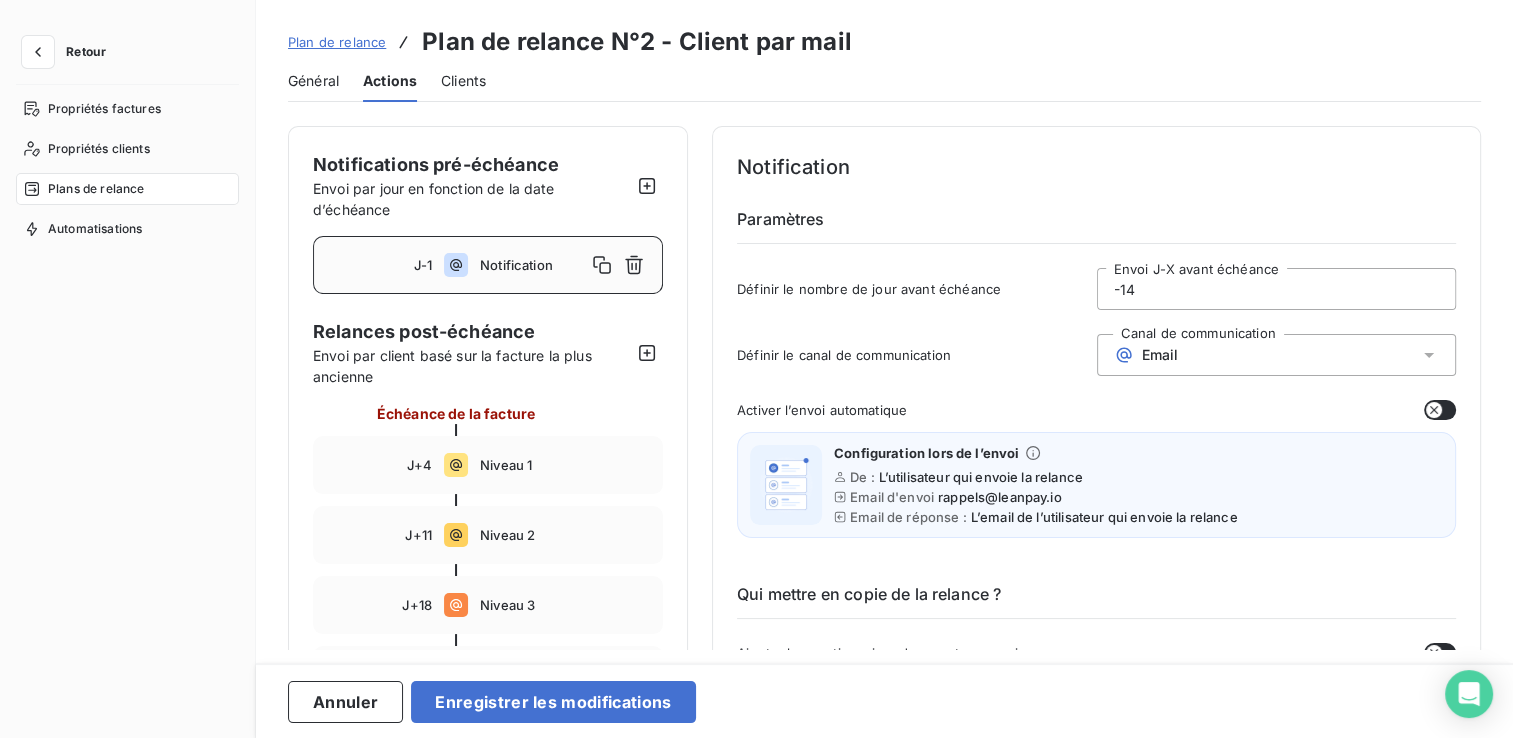 type on "-14" 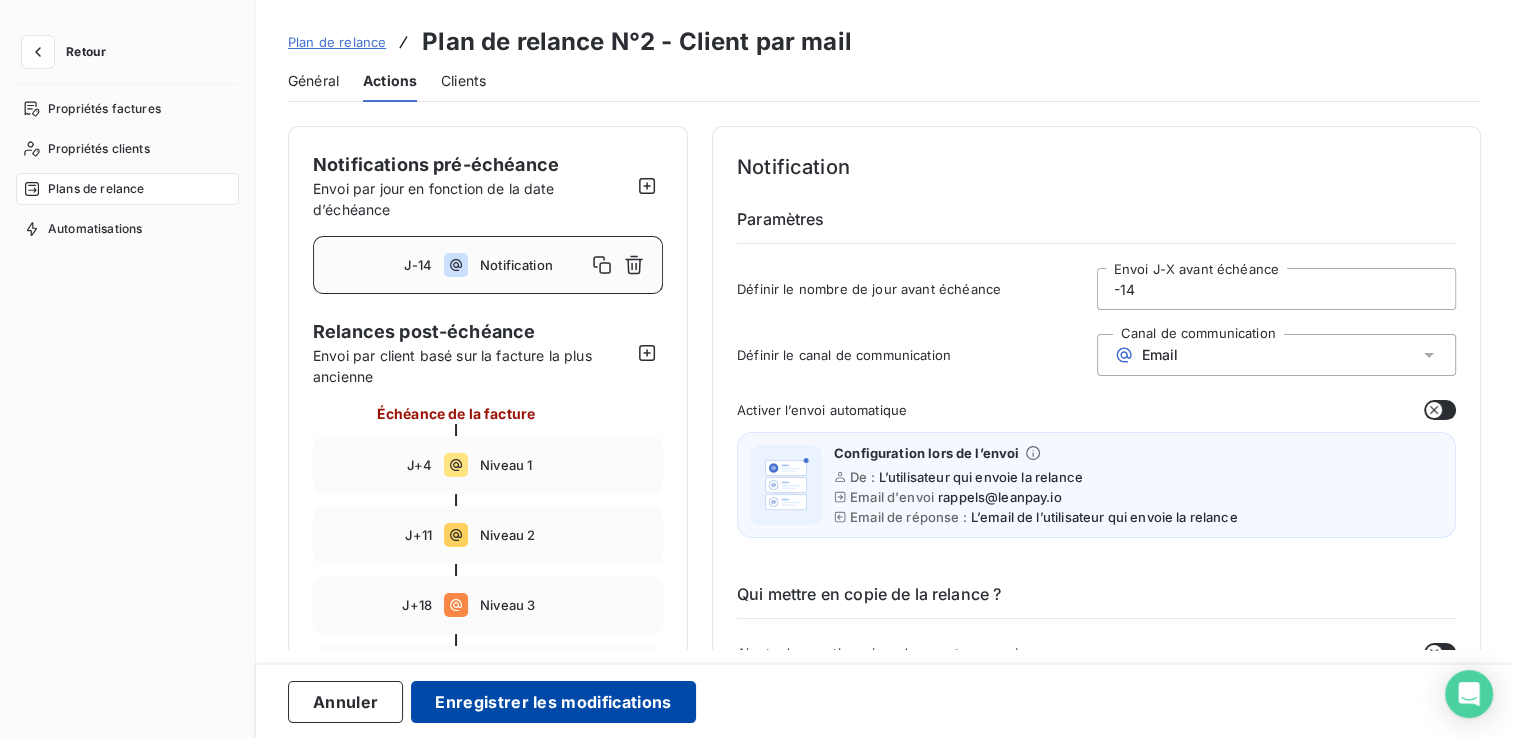 click on "Enregistrer les modifications" at bounding box center (553, 702) 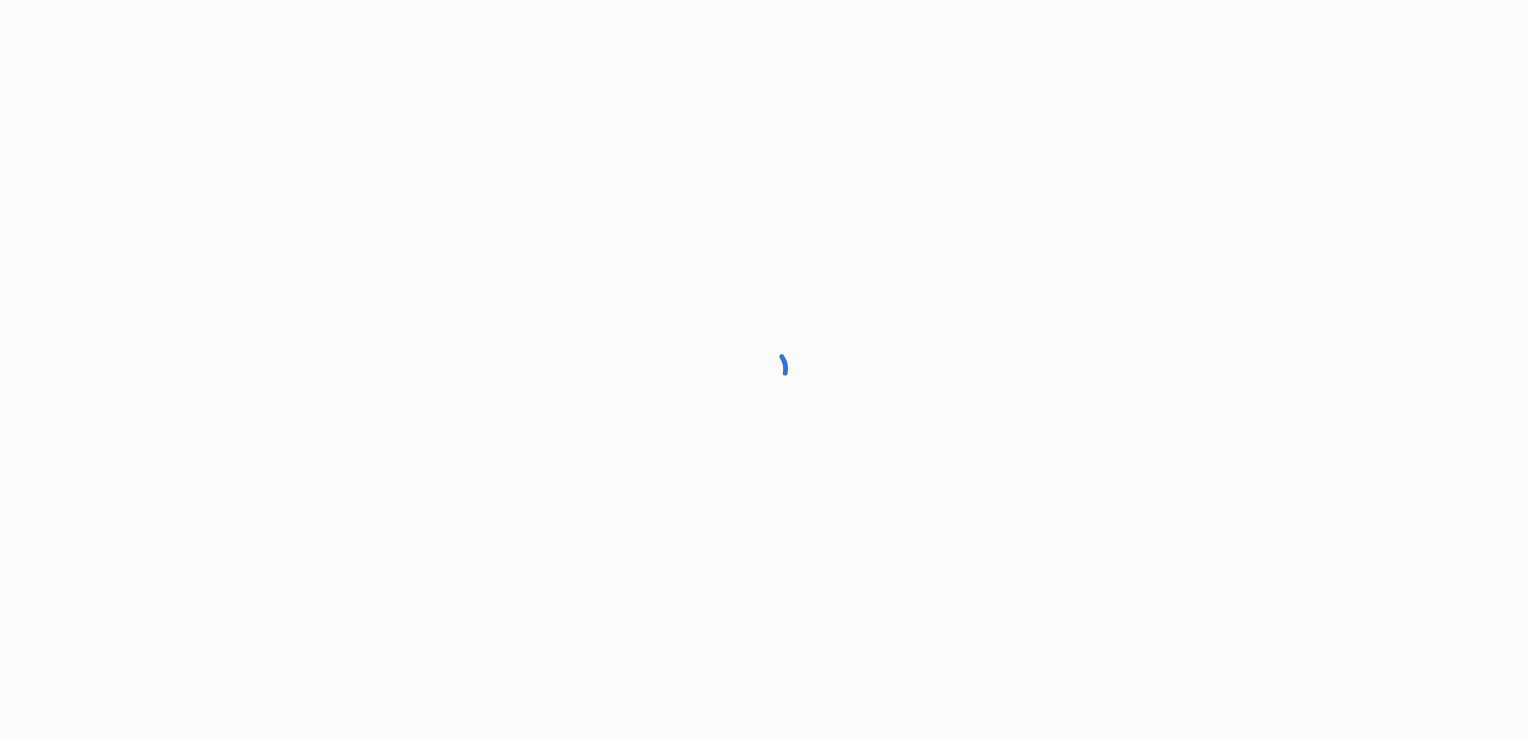 scroll, scrollTop: 0, scrollLeft: 0, axis: both 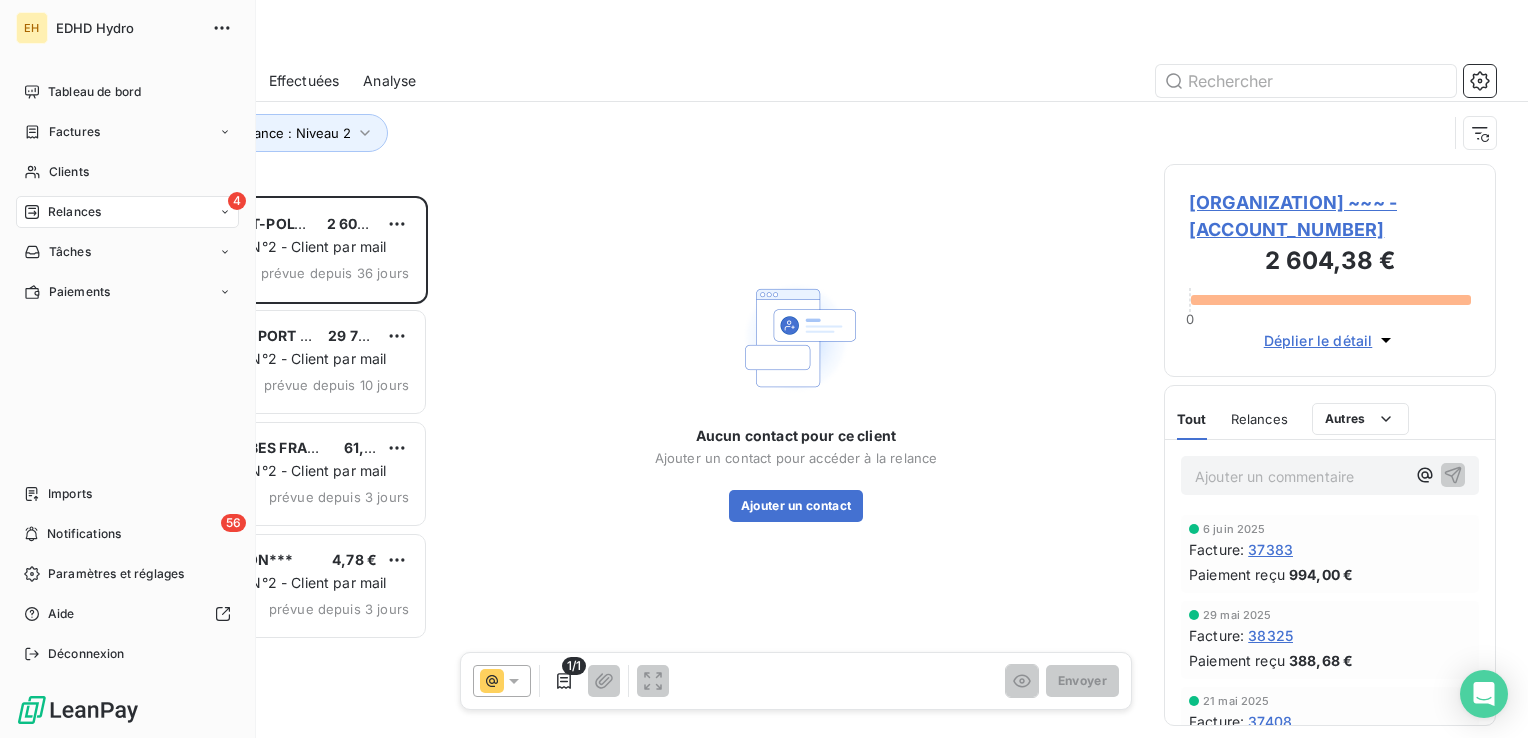 click on "Relances" at bounding box center (74, 212) 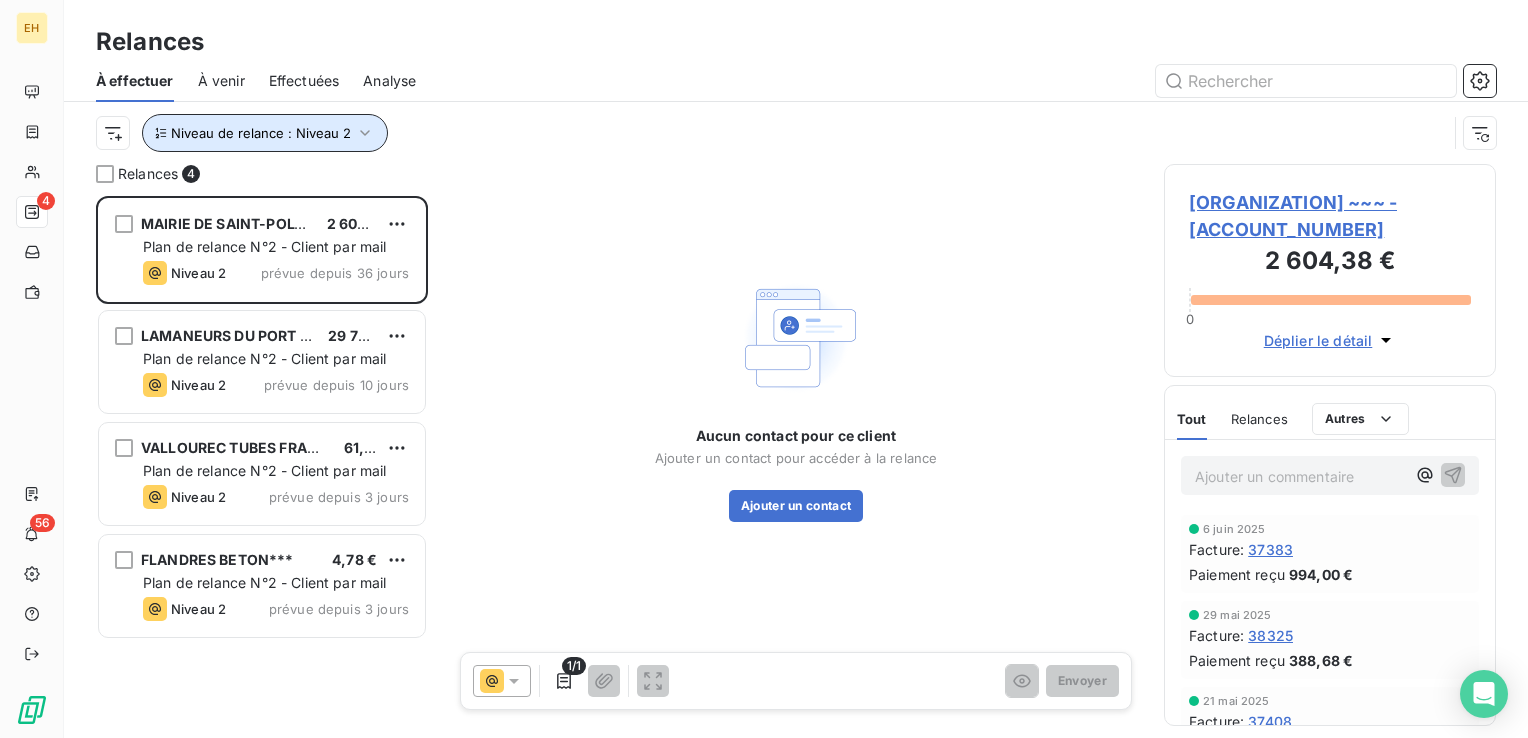 click on "Niveau de relance  : Niveau 2" at bounding box center [265, 133] 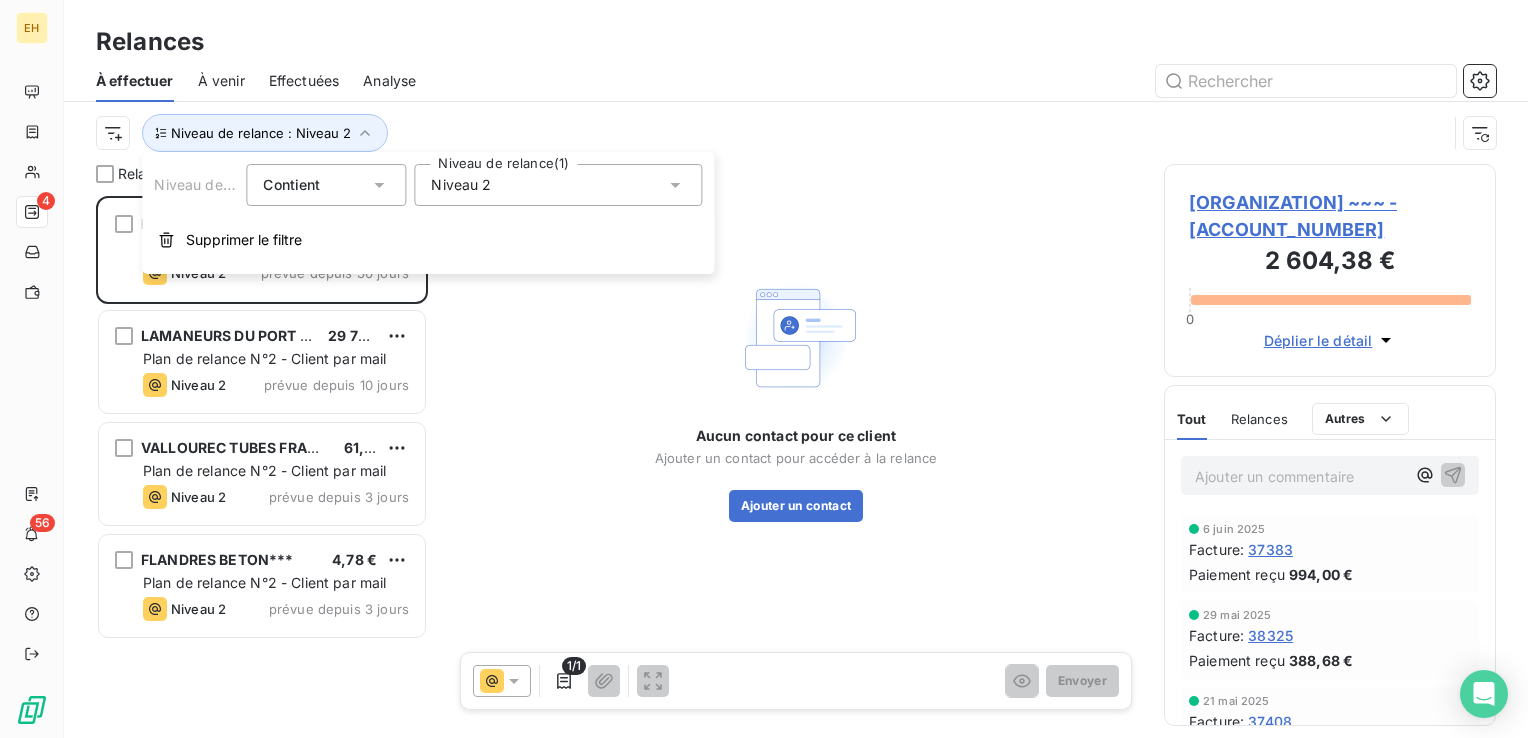 click on "Niveau 2" at bounding box center [558, 185] 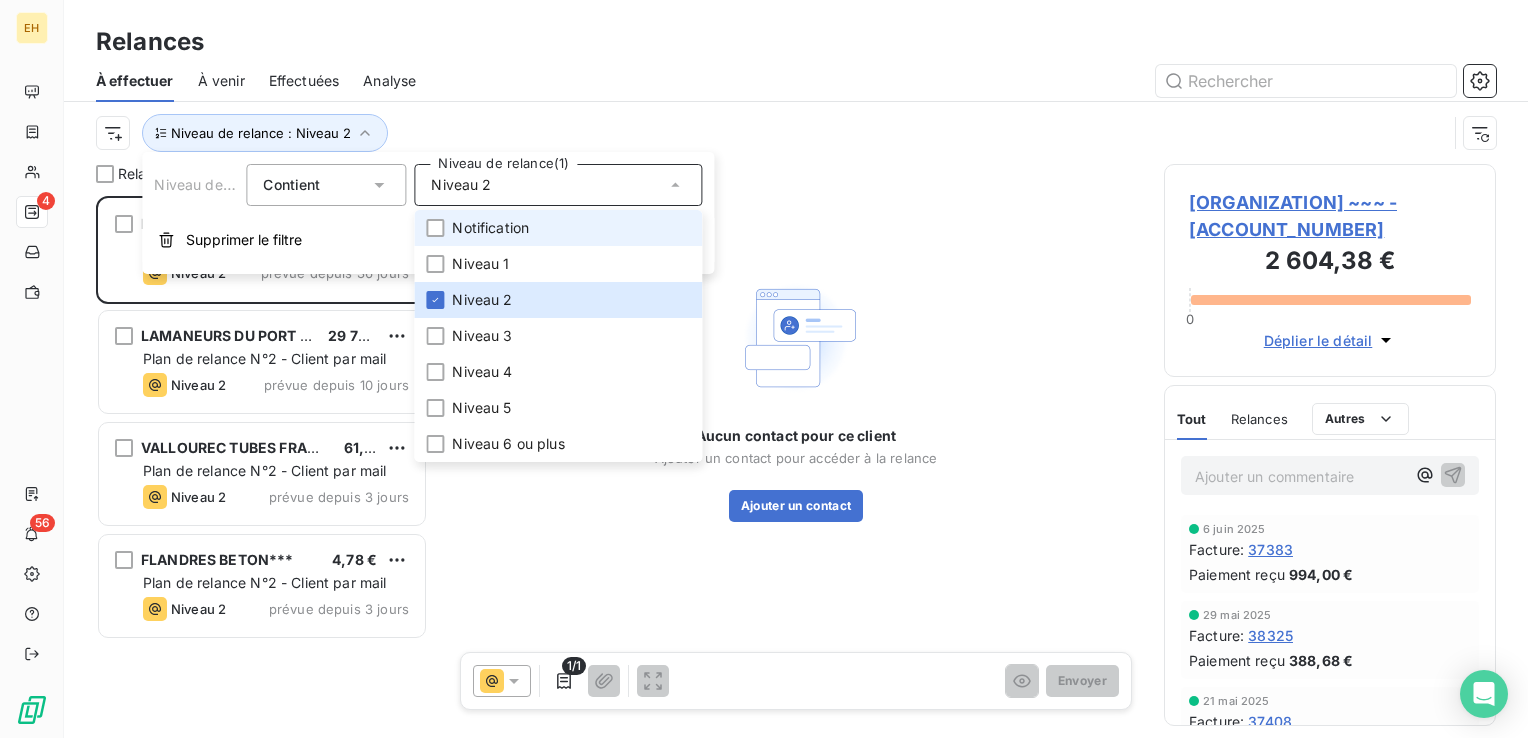 click on "Notification" at bounding box center [490, 228] 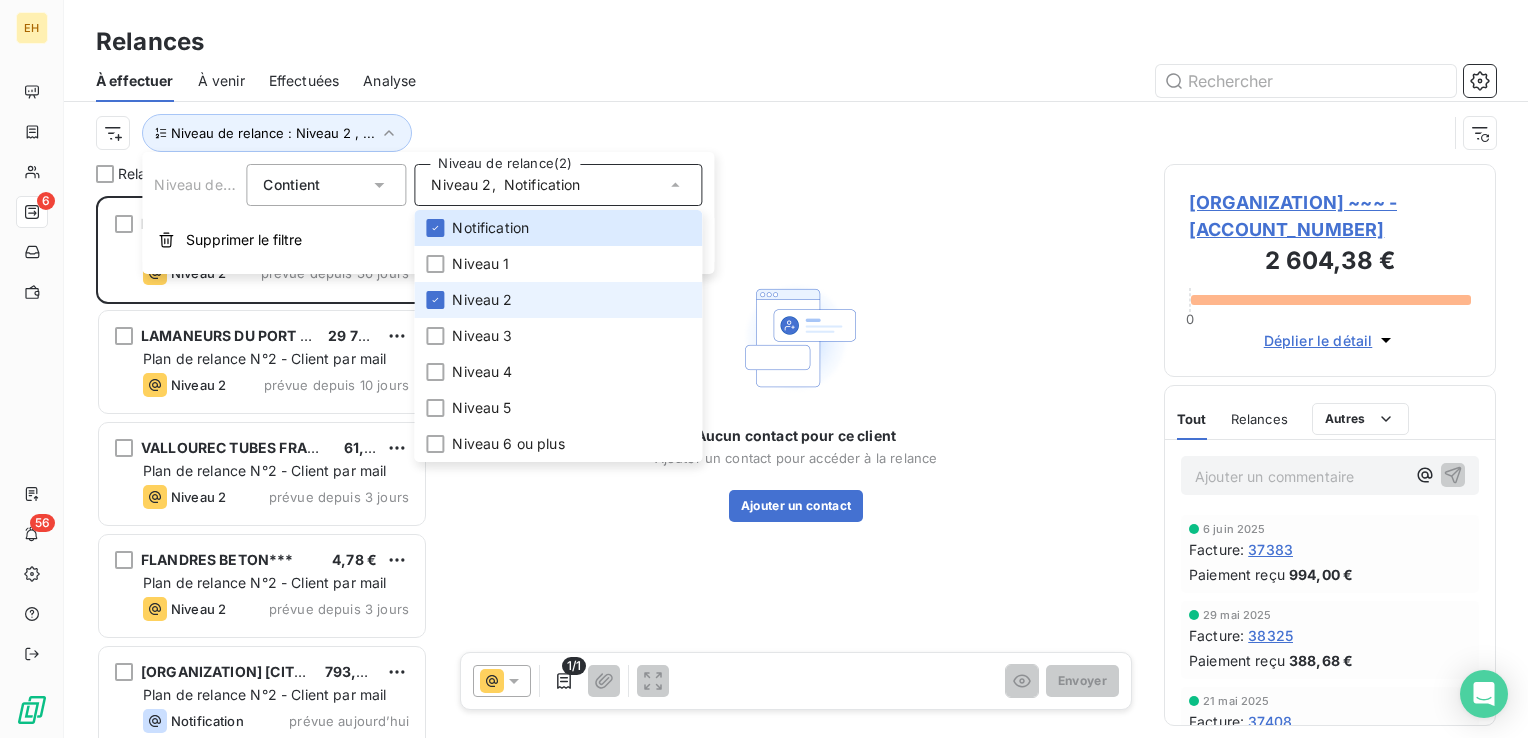 scroll, scrollTop: 16, scrollLeft: 16, axis: both 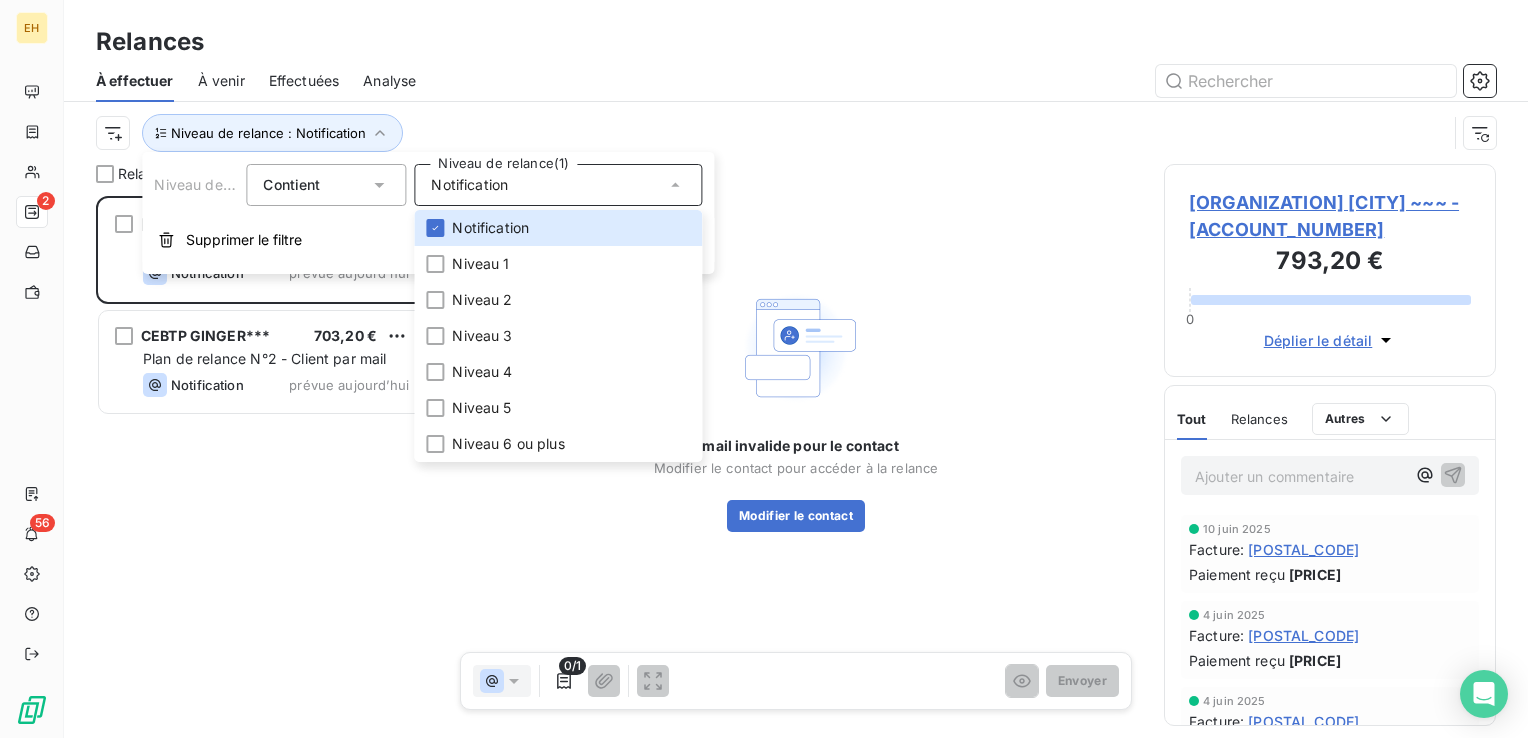 click at bounding box center [968, 81] 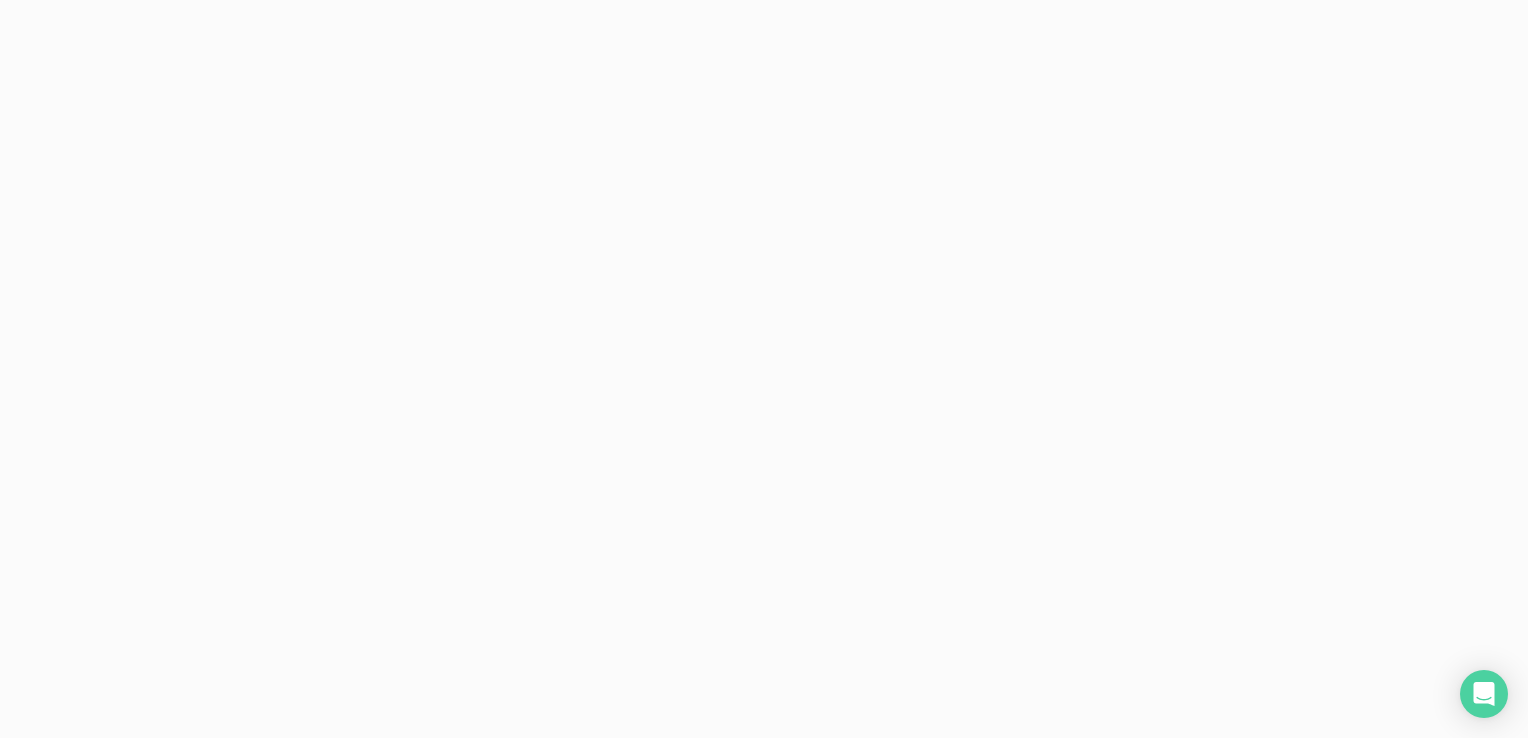 scroll, scrollTop: 0, scrollLeft: 0, axis: both 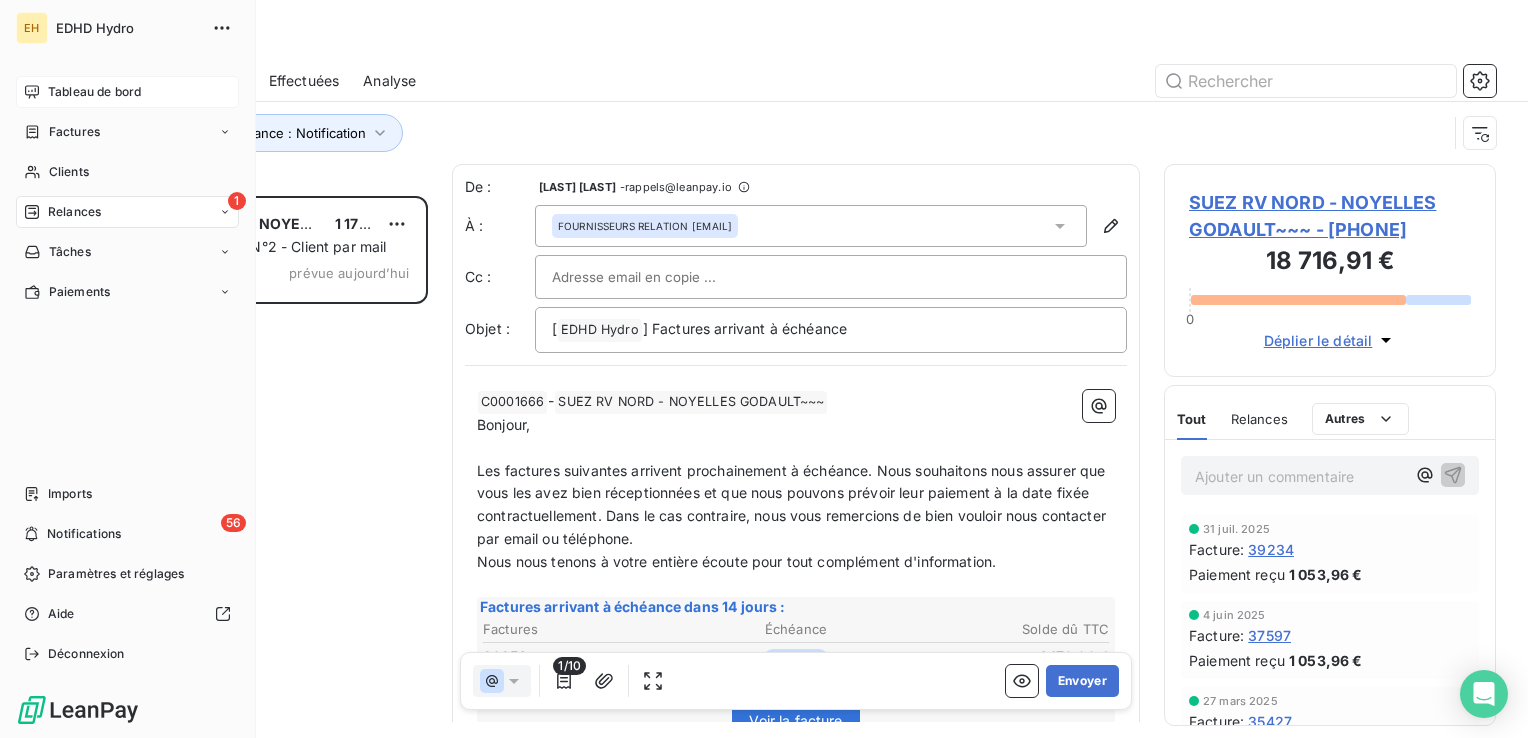 click on "Tableau de bord" at bounding box center (94, 92) 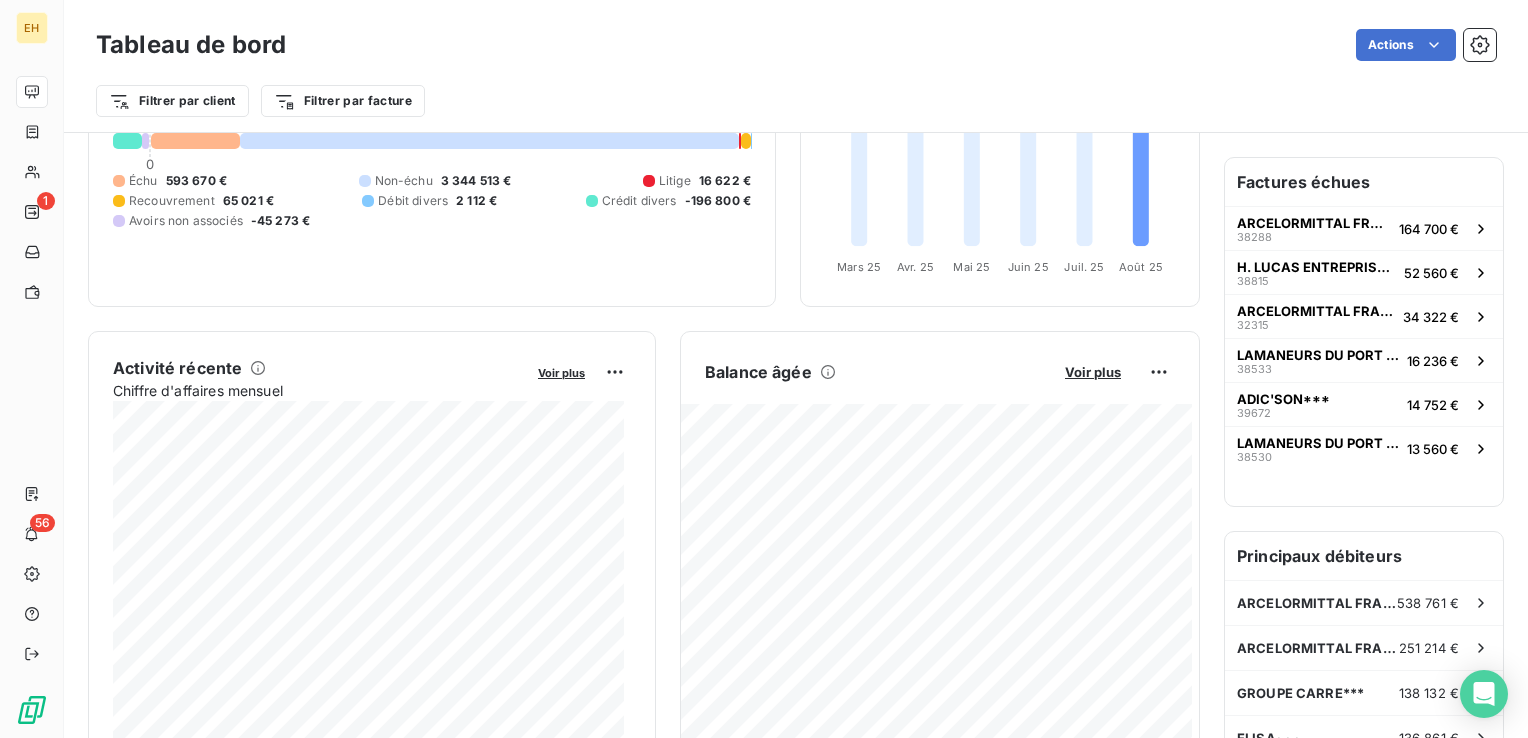 scroll, scrollTop: 200, scrollLeft: 0, axis: vertical 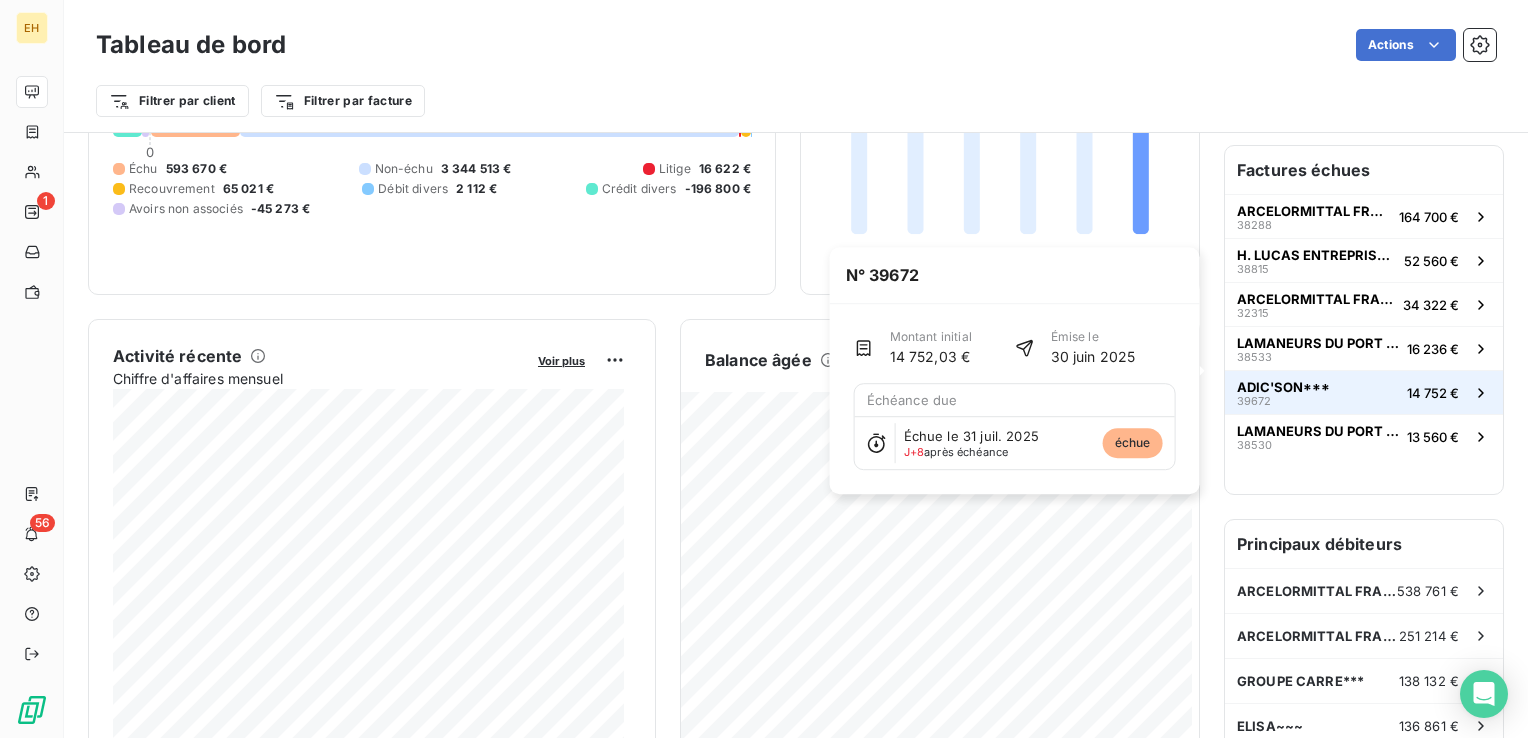 click on "ADIC'SON*** 39672 14 752 €" at bounding box center (1364, 392) 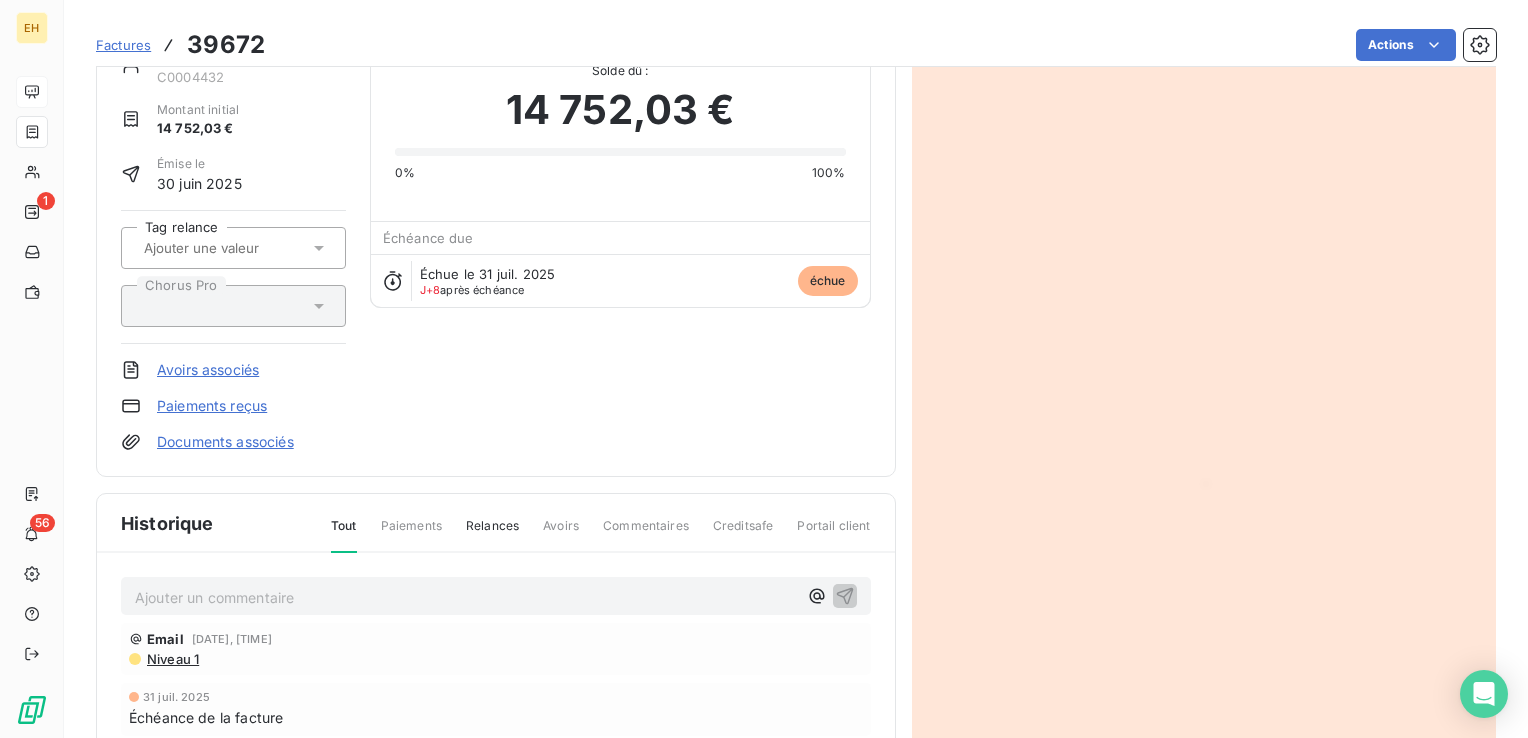 scroll, scrollTop: 0, scrollLeft: 0, axis: both 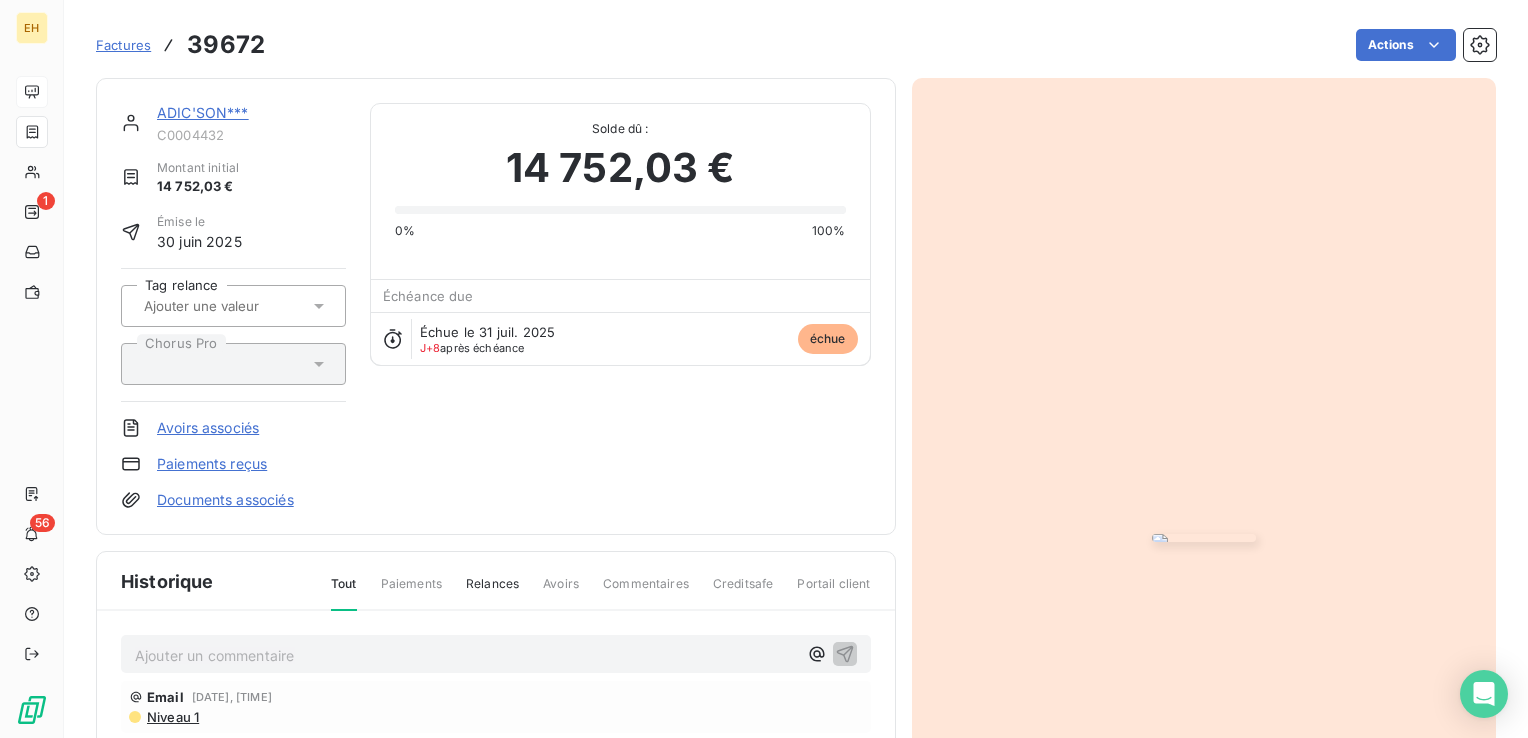 click on "ADIC'SON***" at bounding box center [203, 112] 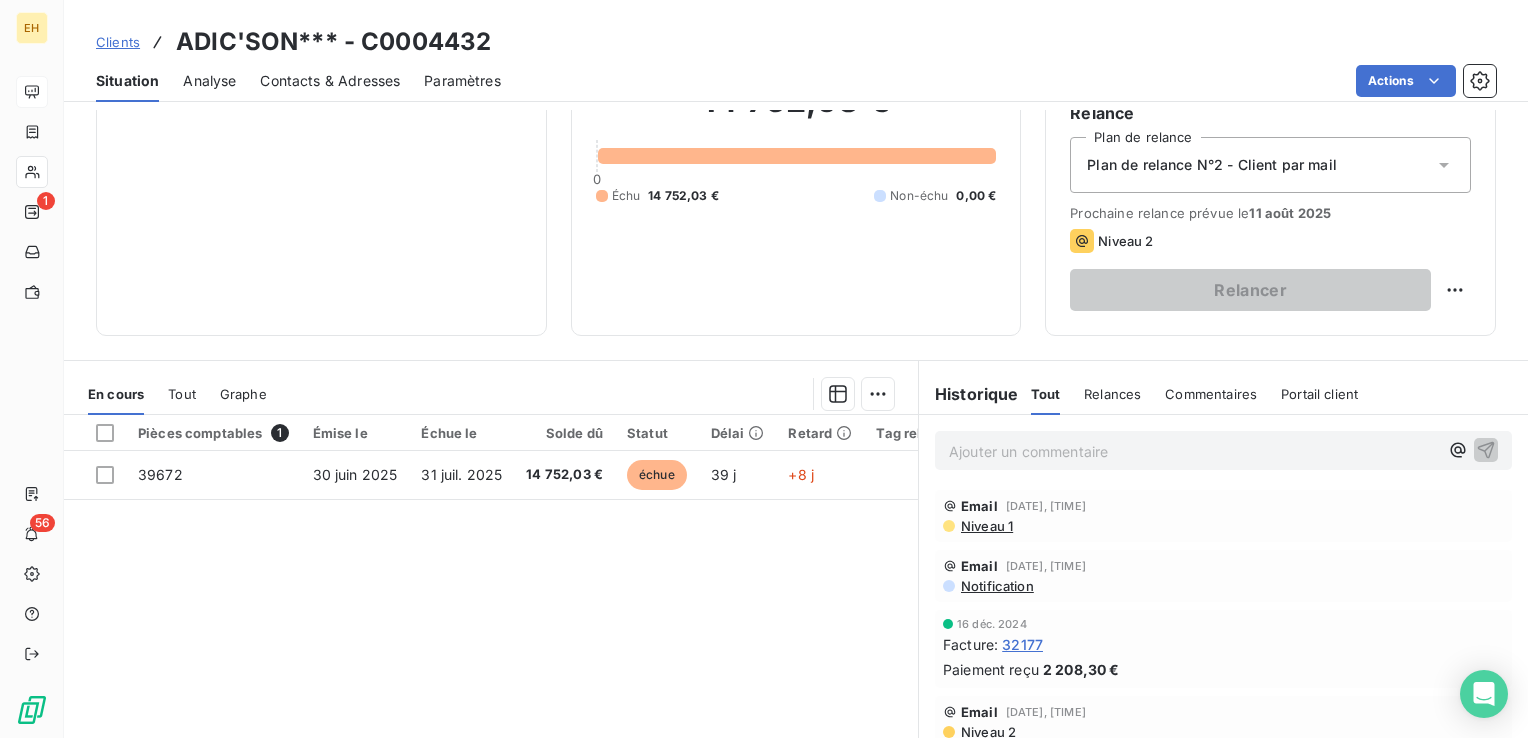 scroll, scrollTop: 200, scrollLeft: 0, axis: vertical 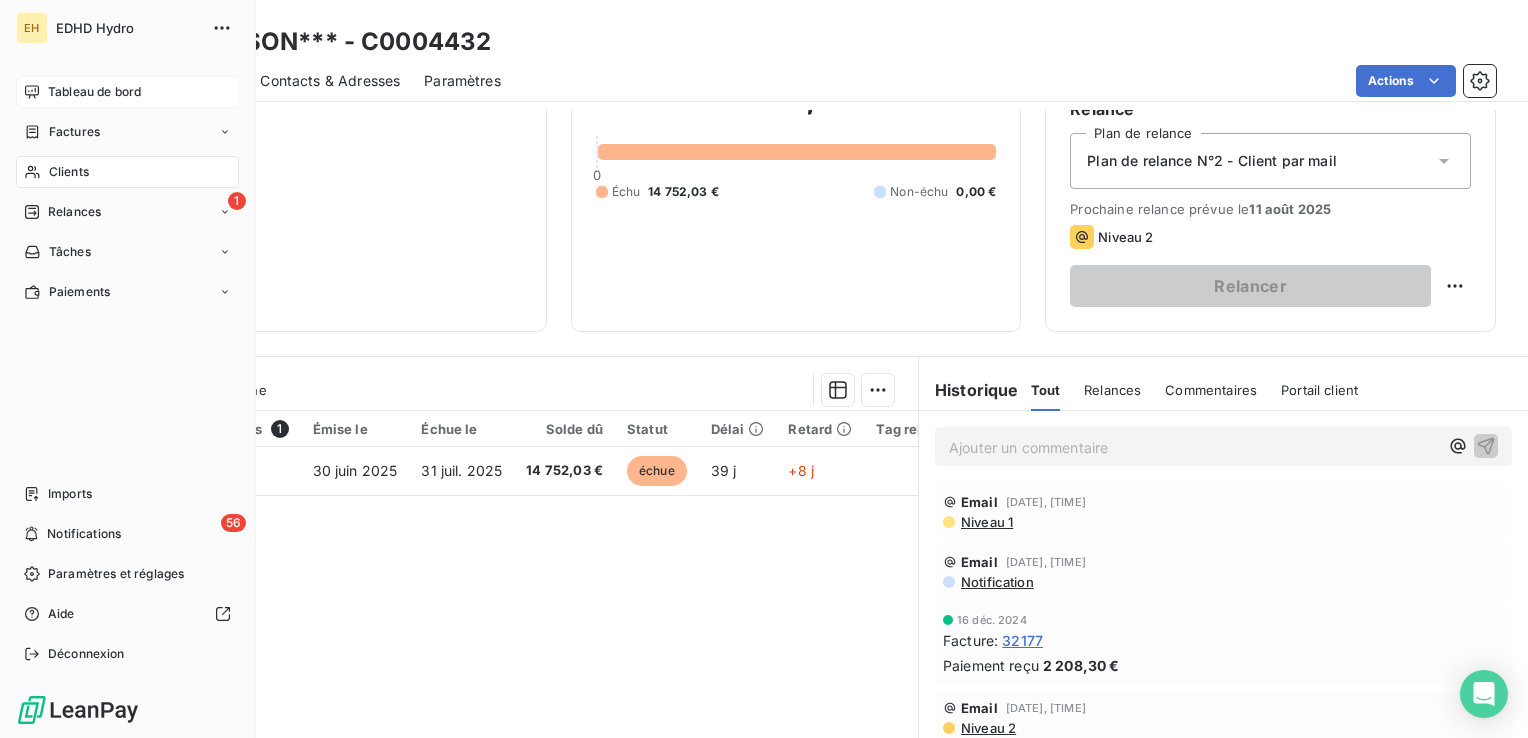 click on "Tableau de bord" at bounding box center [94, 92] 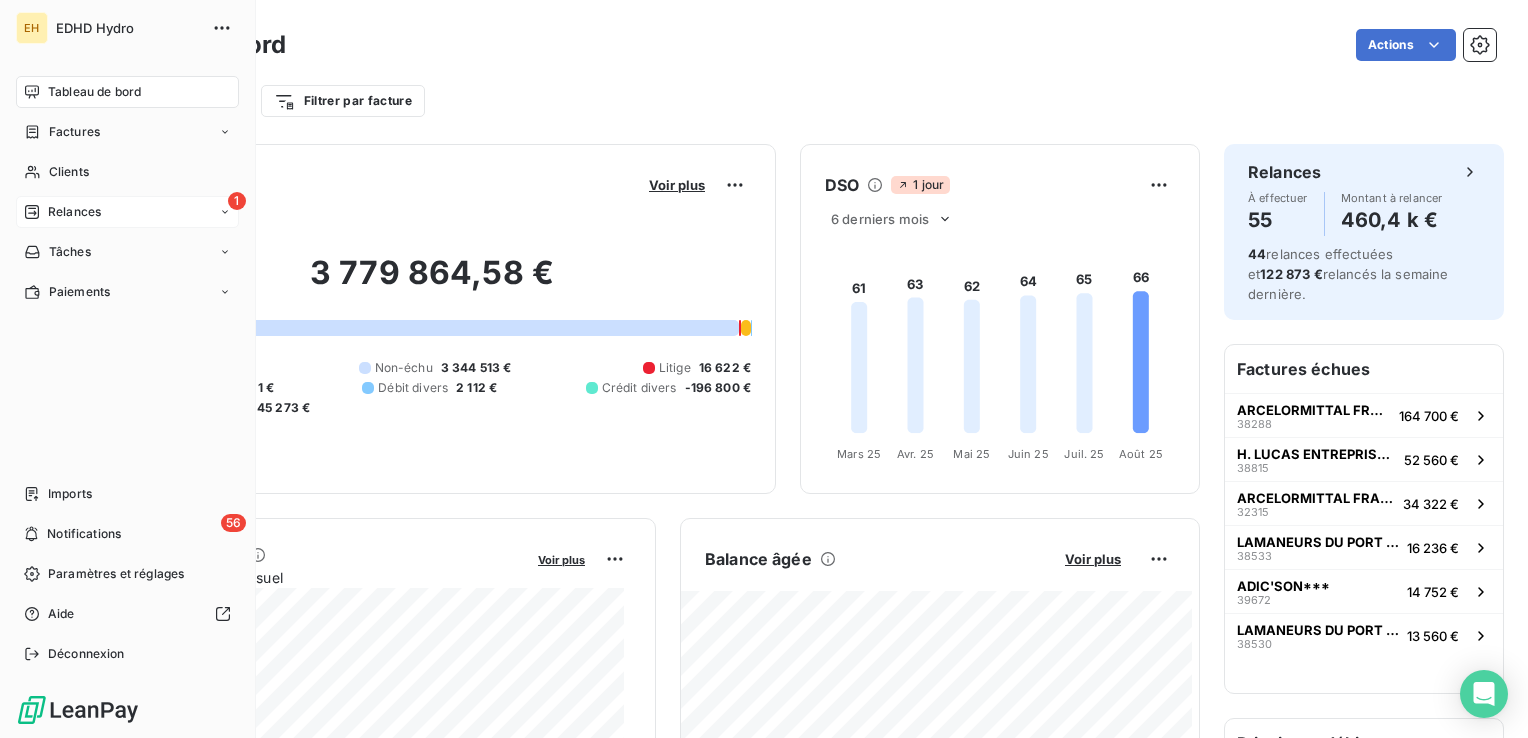 click on "1 Relances" at bounding box center [127, 212] 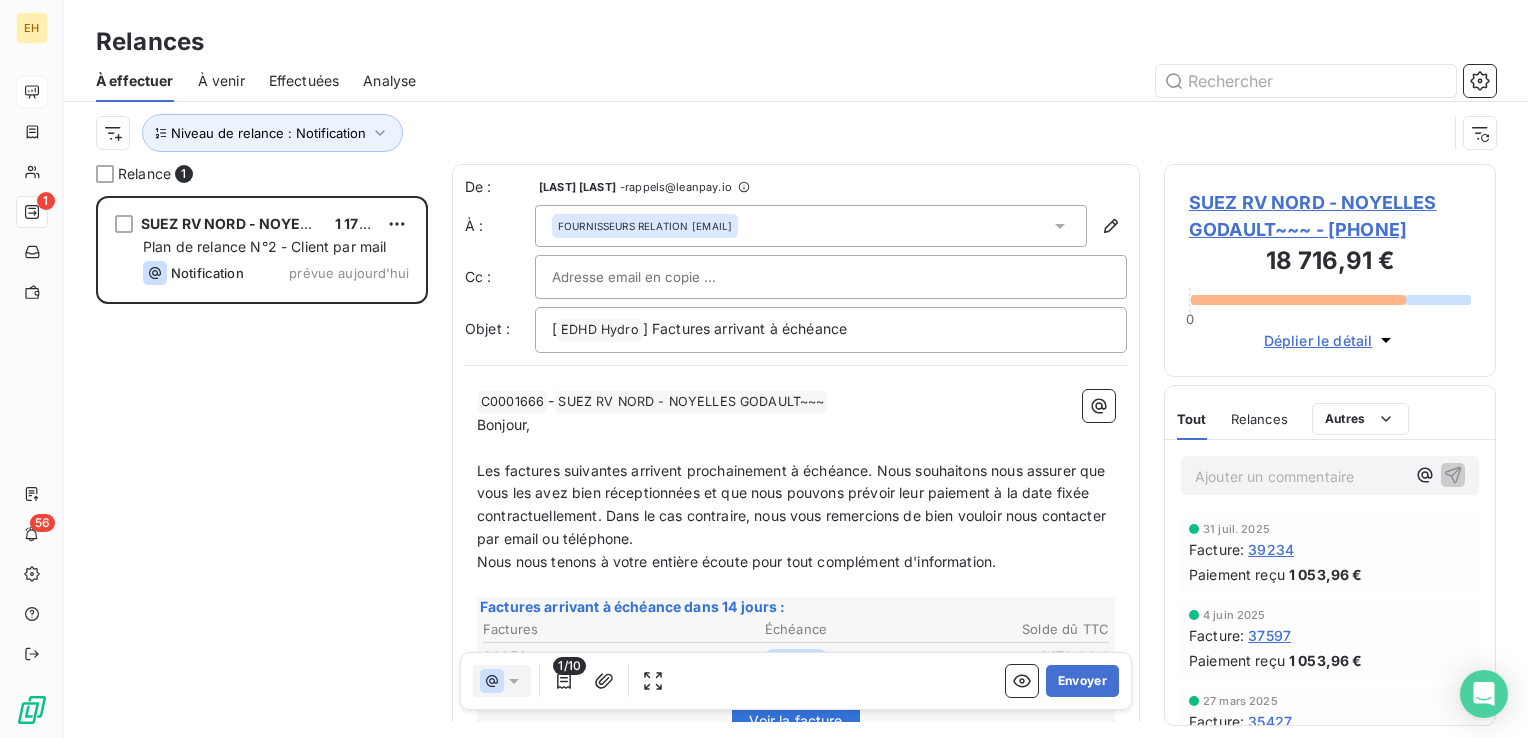 scroll, scrollTop: 16, scrollLeft: 16, axis: both 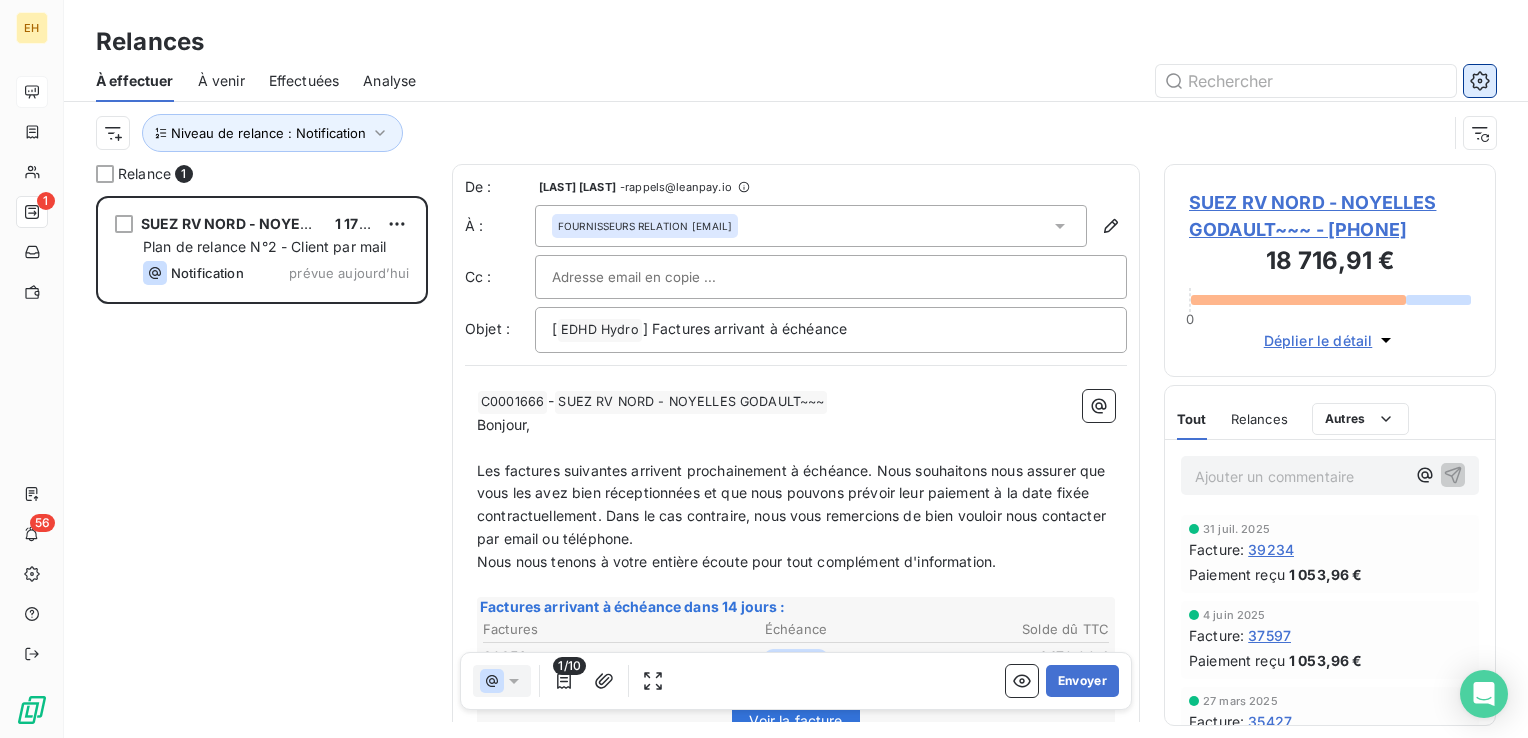click at bounding box center (1480, 81) 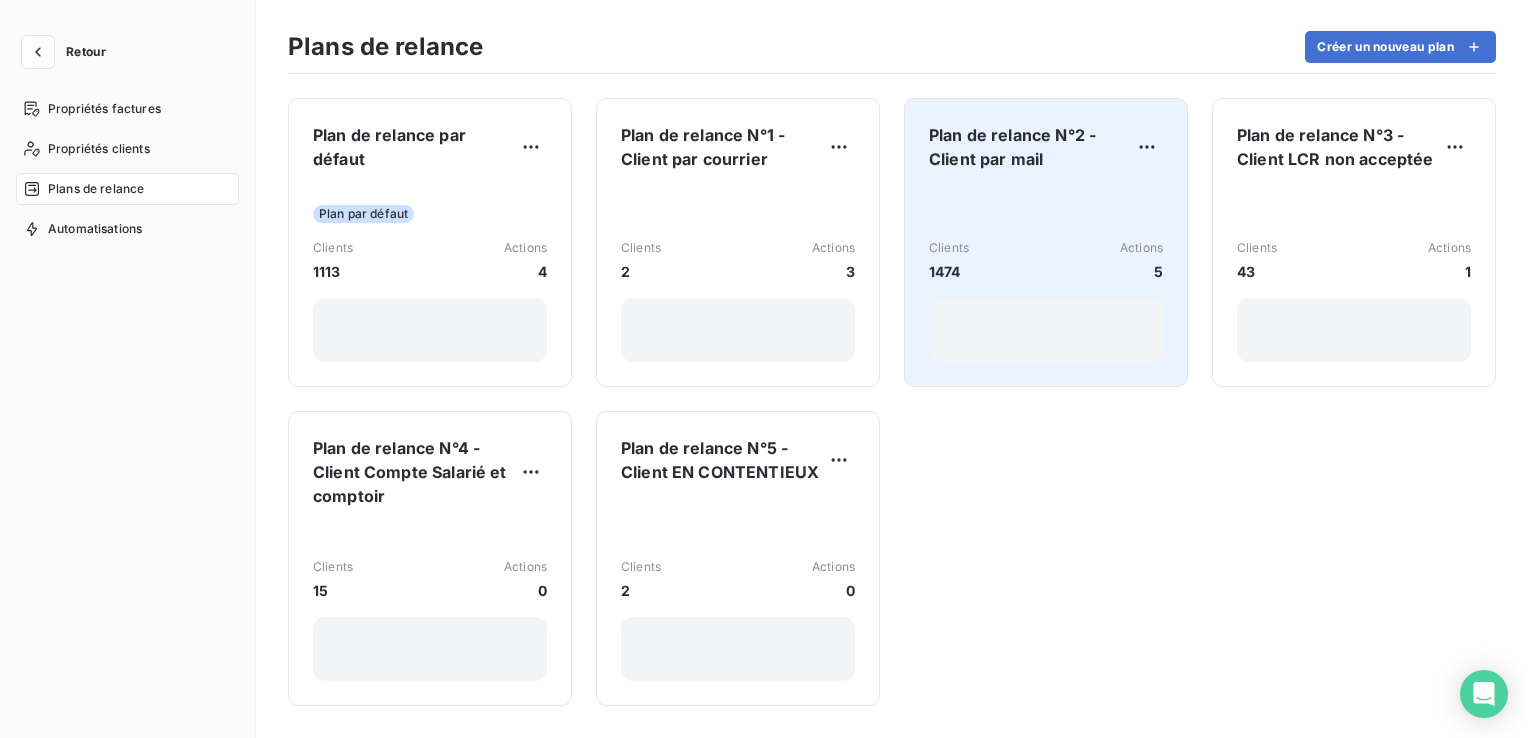 click on "Clients 1474 Actions 5" at bounding box center (1046, 274) 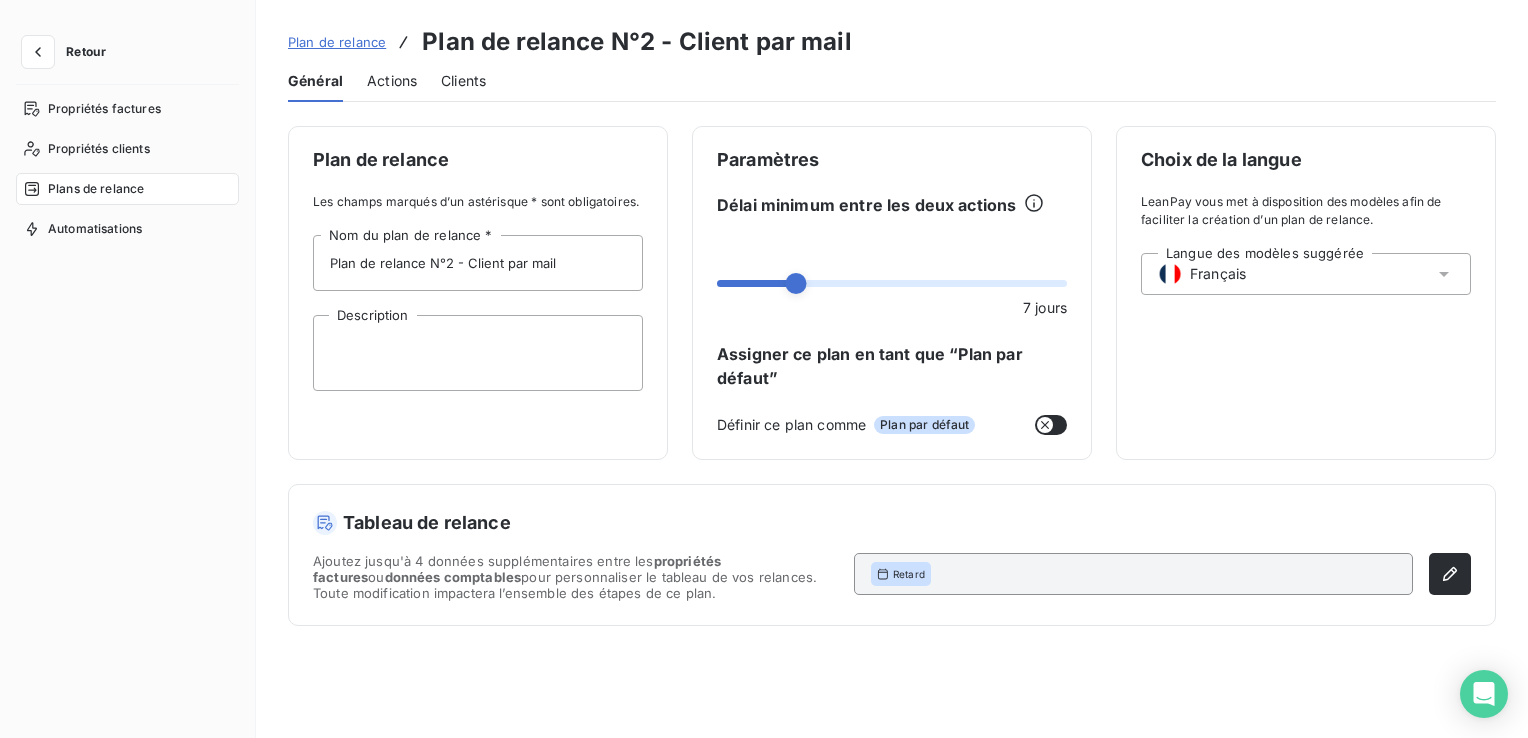 click on "Actions" at bounding box center [392, 81] 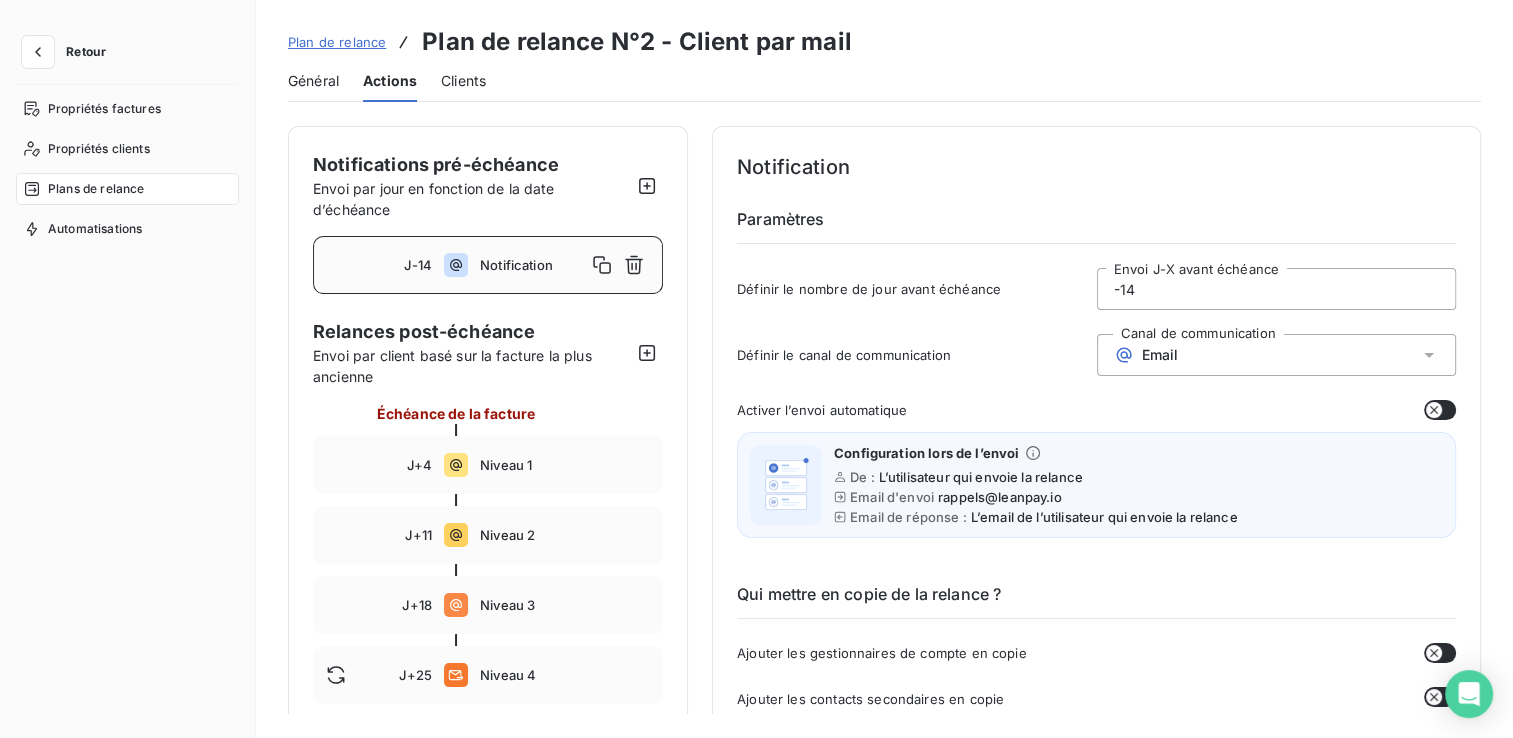 click on "-14" at bounding box center (1277, 289) 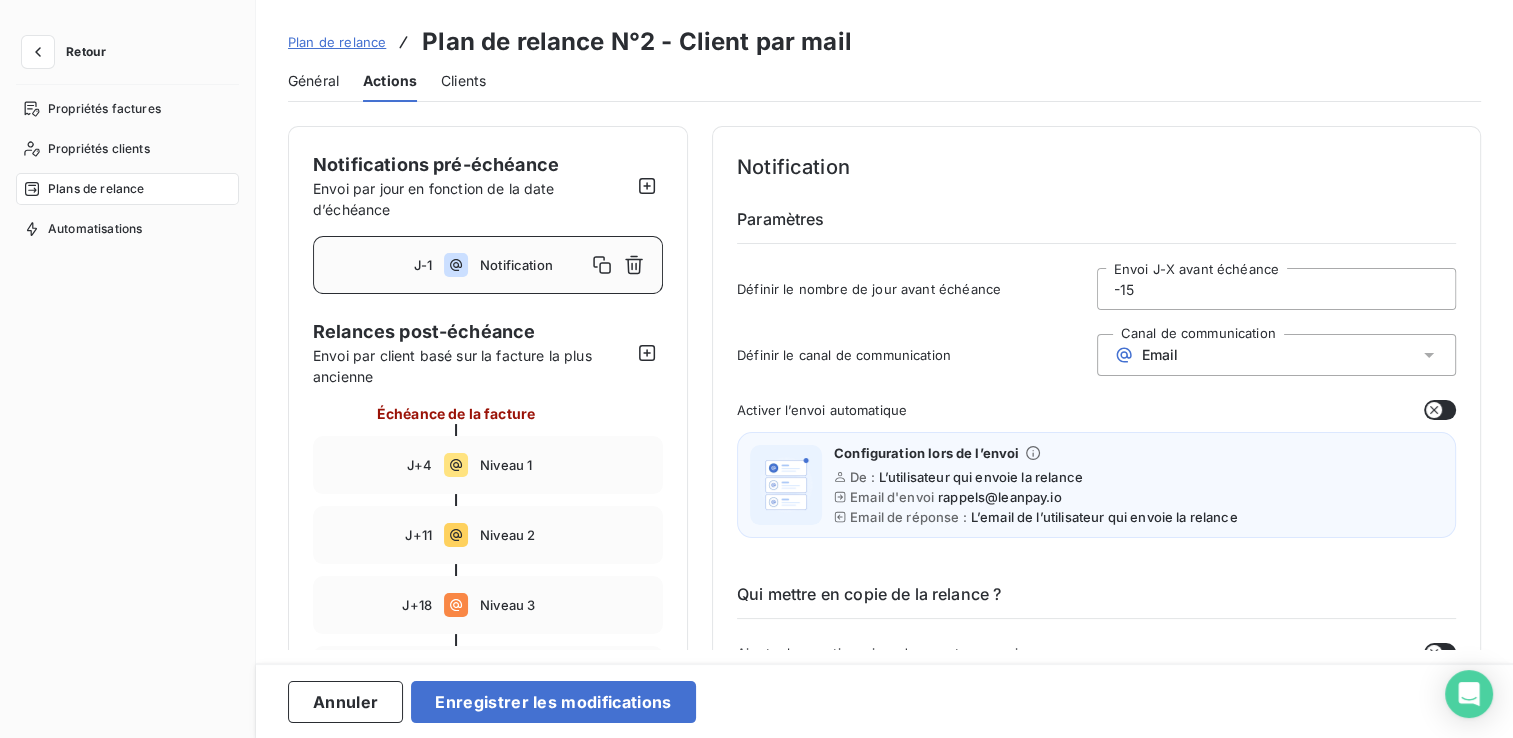 type on "-15" 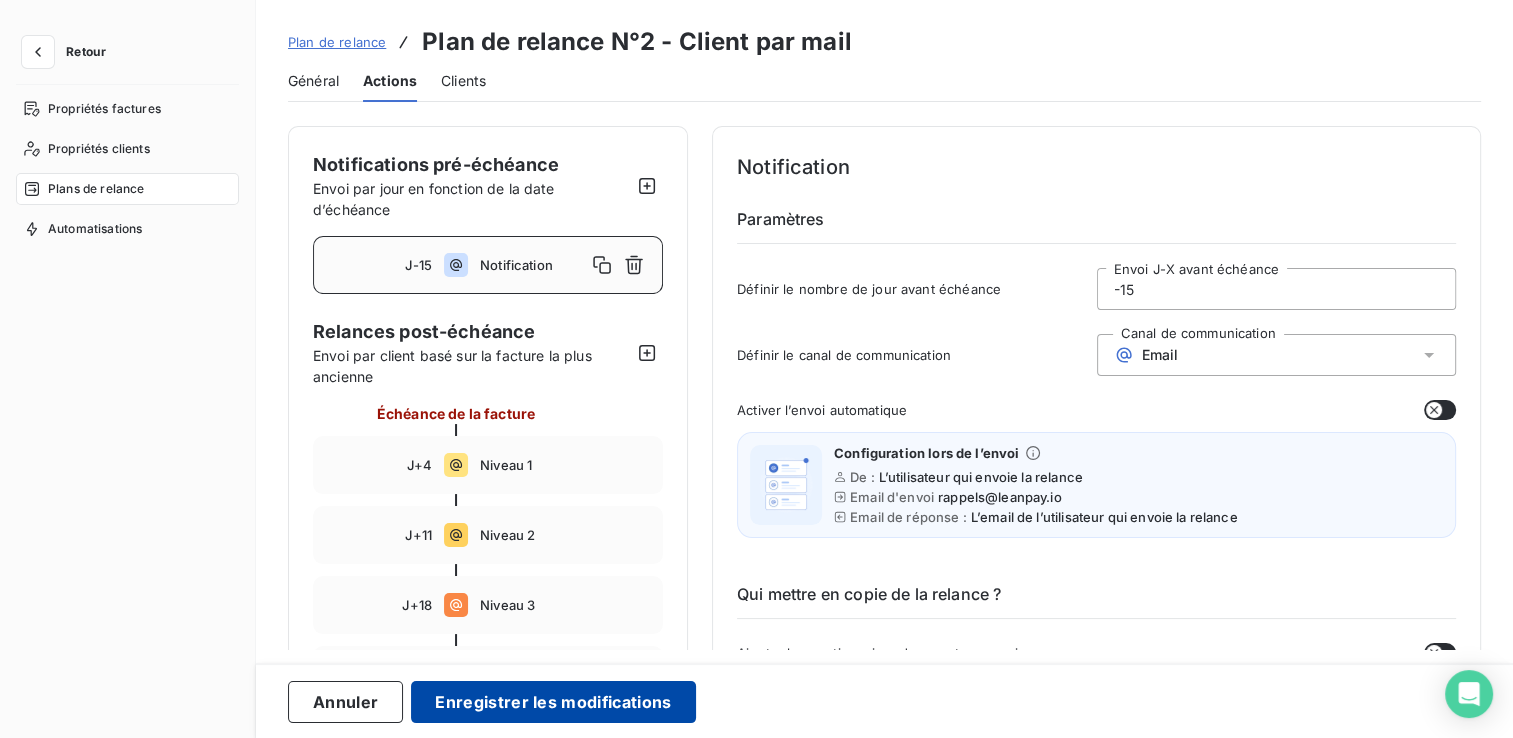 click on "Enregistrer les modifications" at bounding box center (553, 702) 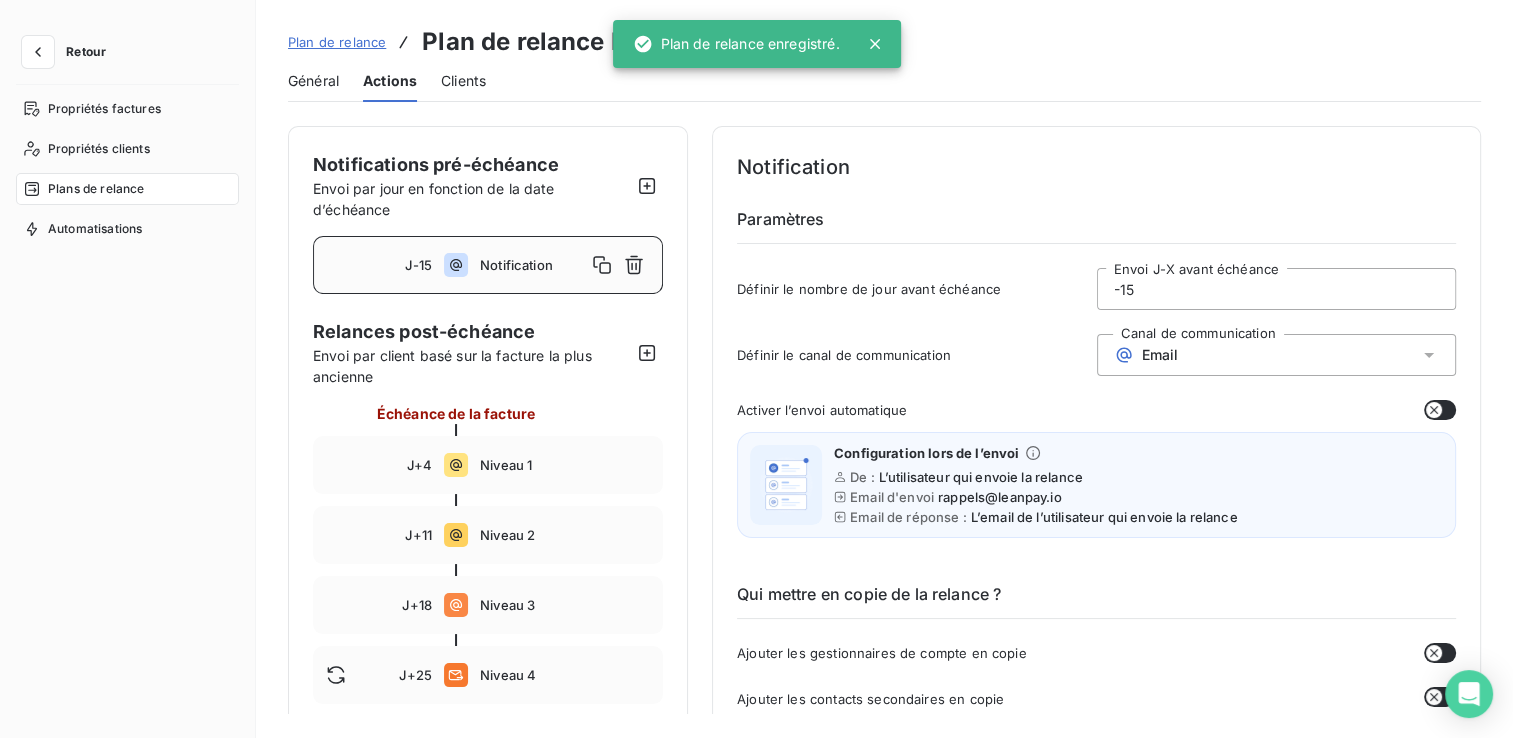 click on "Retour" at bounding box center (69, 52) 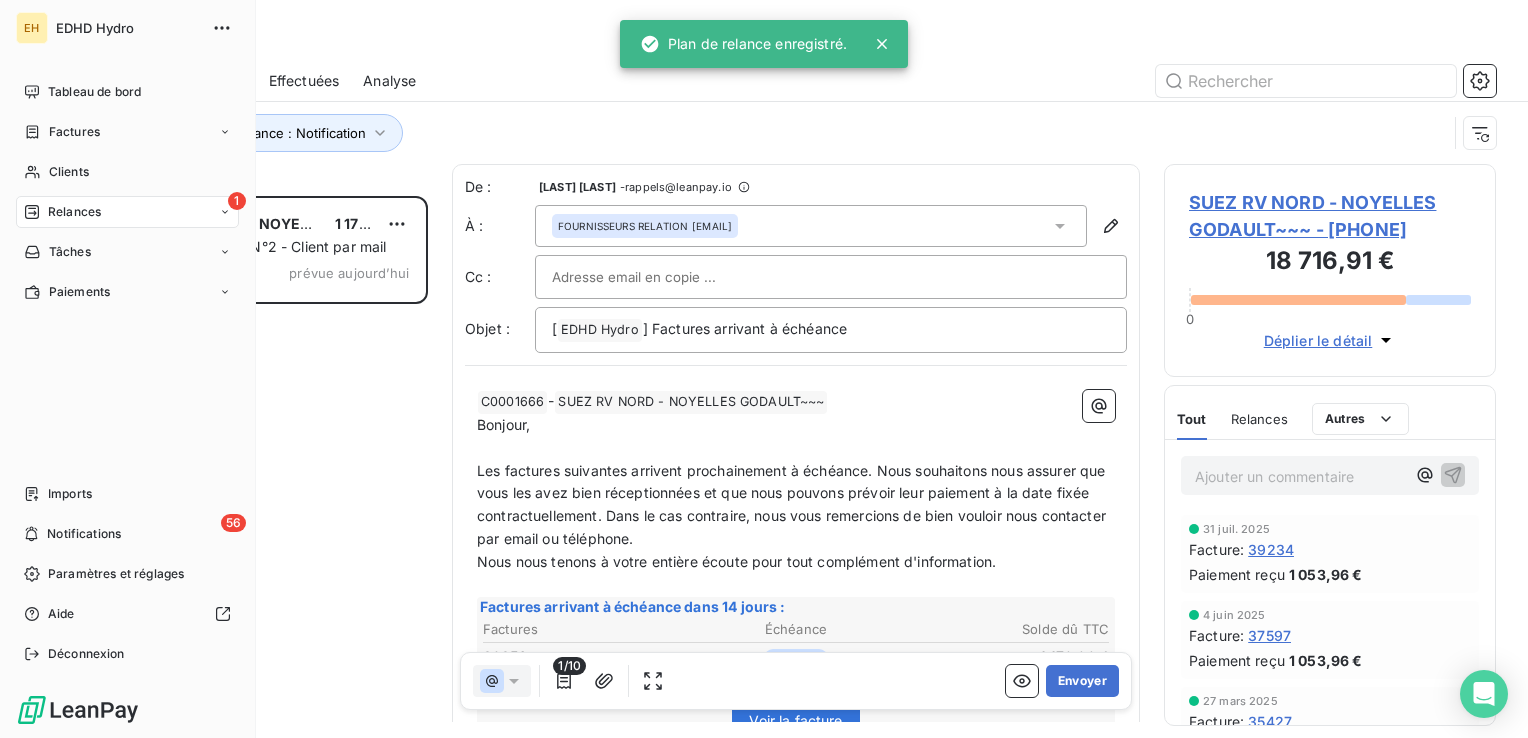 scroll, scrollTop: 16, scrollLeft: 16, axis: both 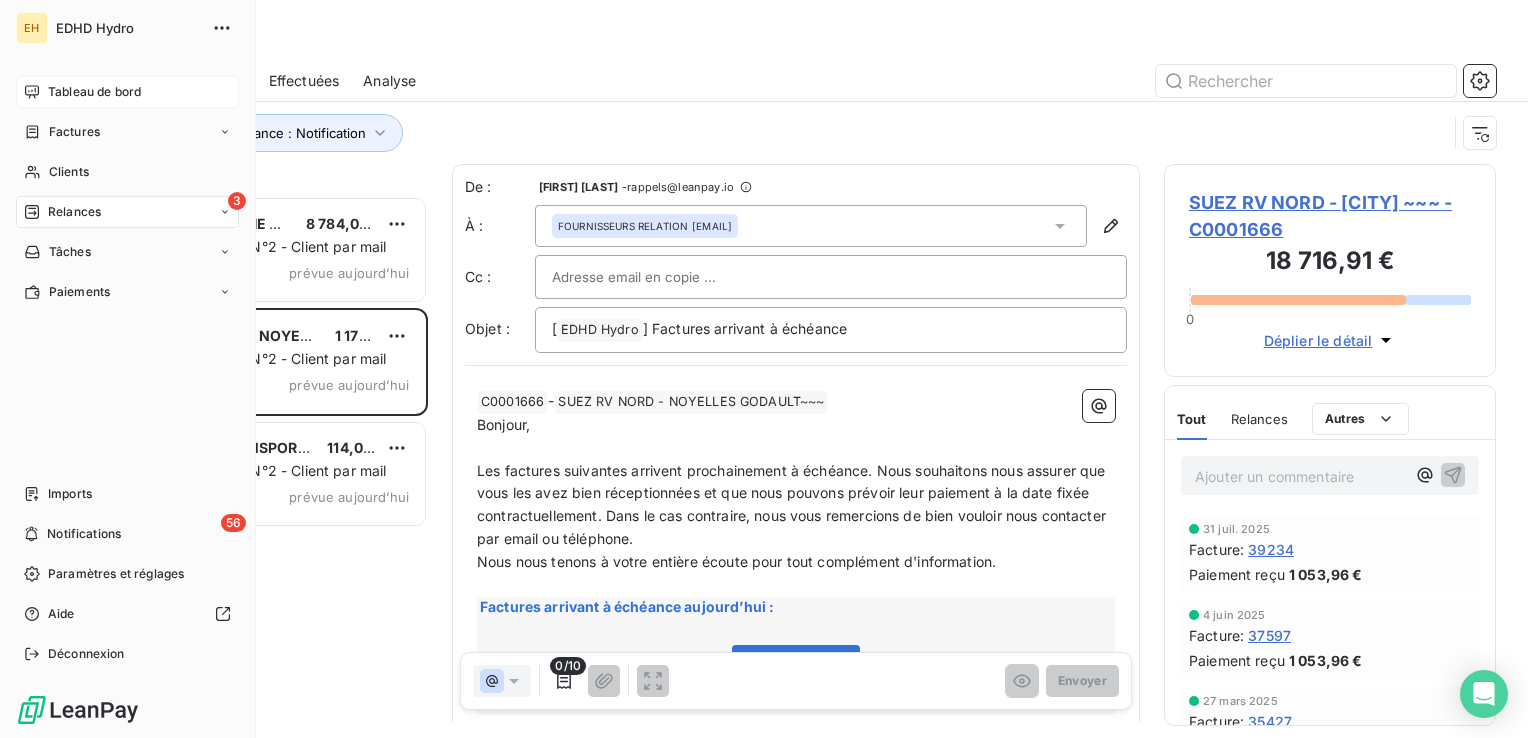 click on "Tableau de bord" at bounding box center [94, 92] 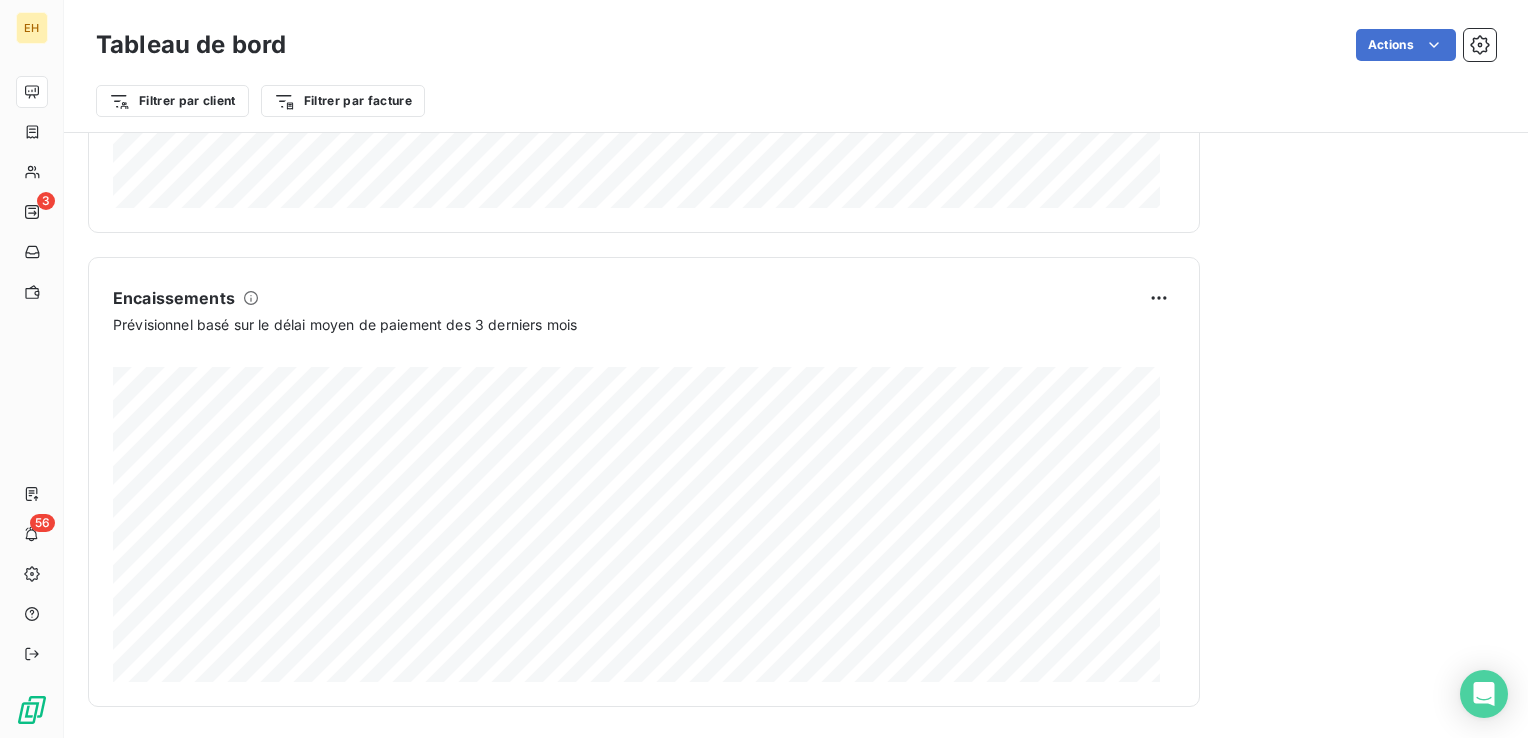 scroll, scrollTop: 1210, scrollLeft: 0, axis: vertical 